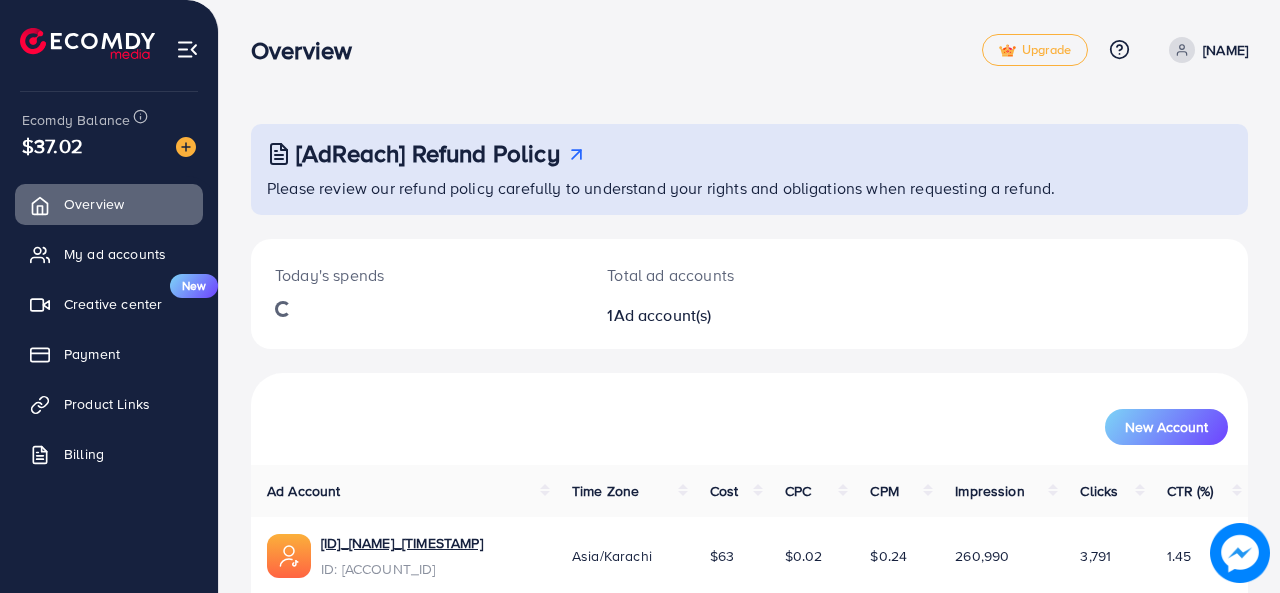 scroll, scrollTop: 0, scrollLeft: 0, axis: both 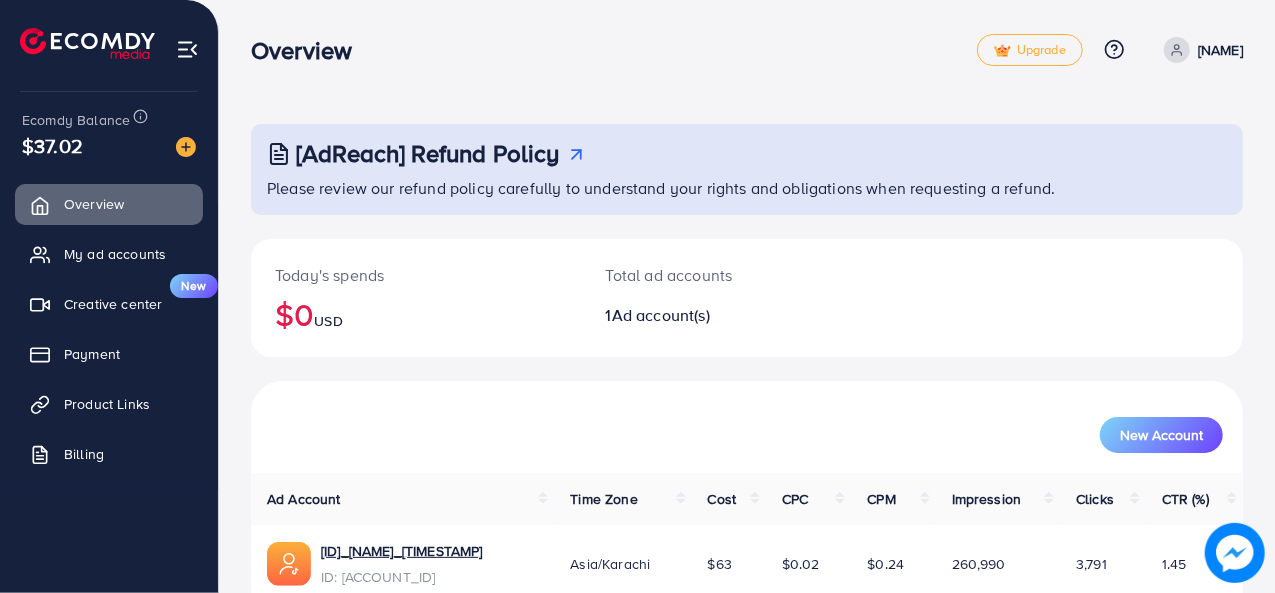 click on "[AdReach] Refund Policy   Please review our refund policy carefully to understand your rights and obligations when requesting a refund.   Today's spends   $0  USD  Total ad accounts   1  Ad account(s)  New Account                [ID]_[NAME]_[TIMESTAMP]  ID: [ACCOUNT_ID]  Asia/Karachi   $63   $0.02   $0.24   260,990   3,791   1.45          1 available account(s)" at bounding box center [747, 344] 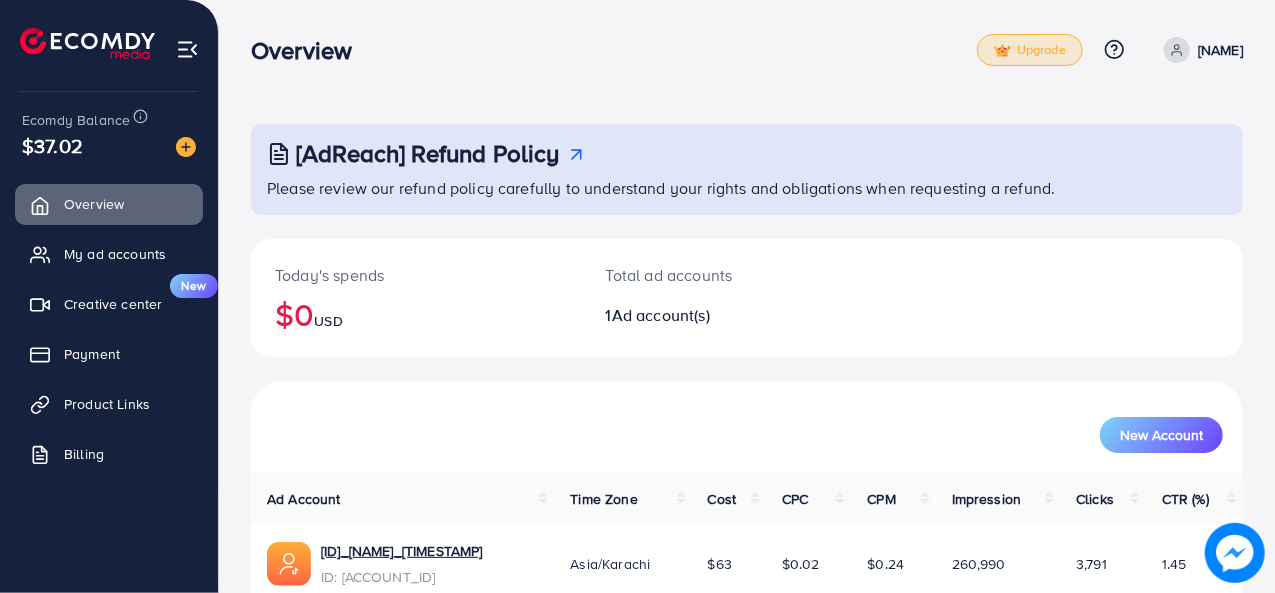 click on "Upgrade" at bounding box center (1030, 50) 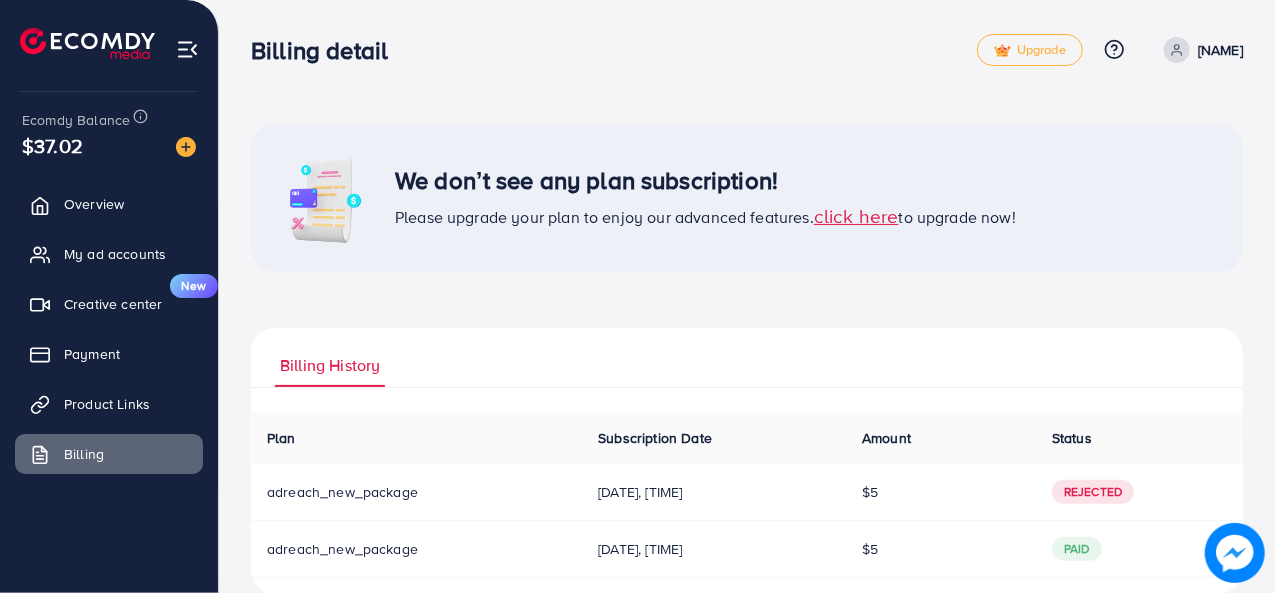 click on "click here" at bounding box center [856, 215] 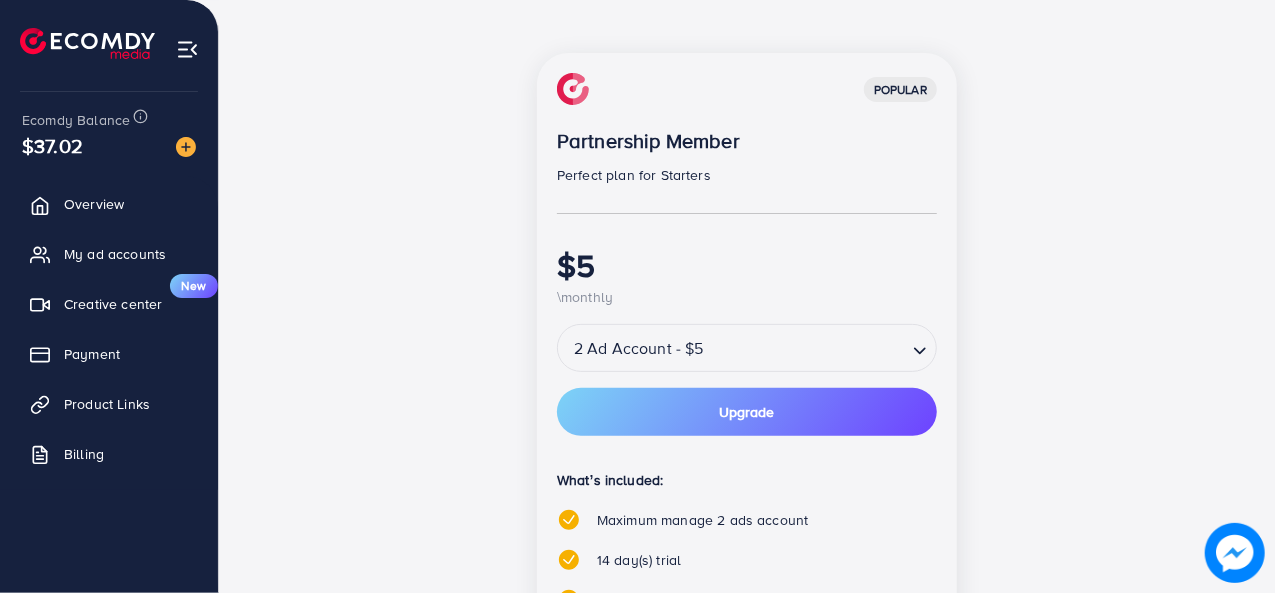 scroll, scrollTop: 244, scrollLeft: 0, axis: vertical 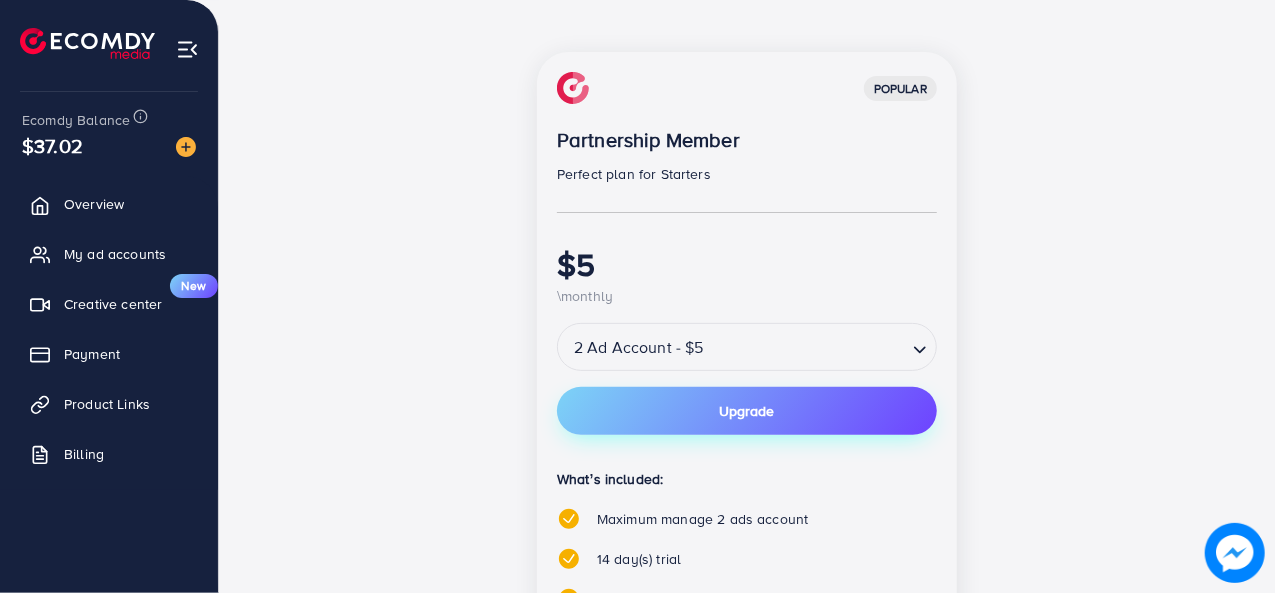click on "Upgrade" at bounding box center [747, 411] 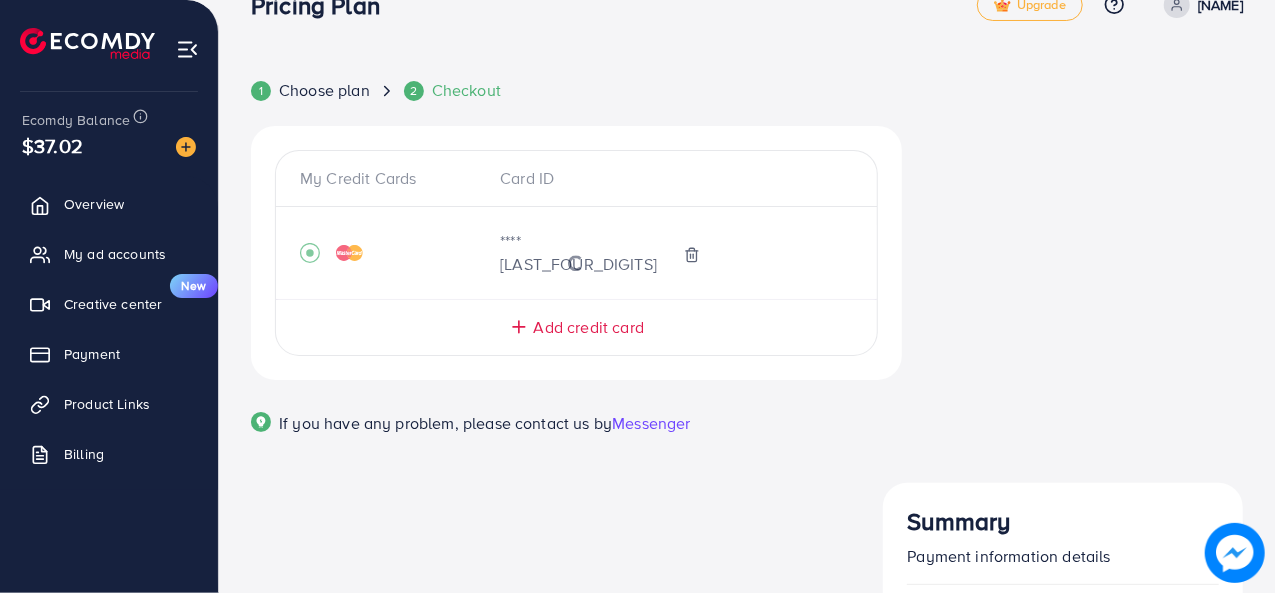 scroll, scrollTop: 62, scrollLeft: 0, axis: vertical 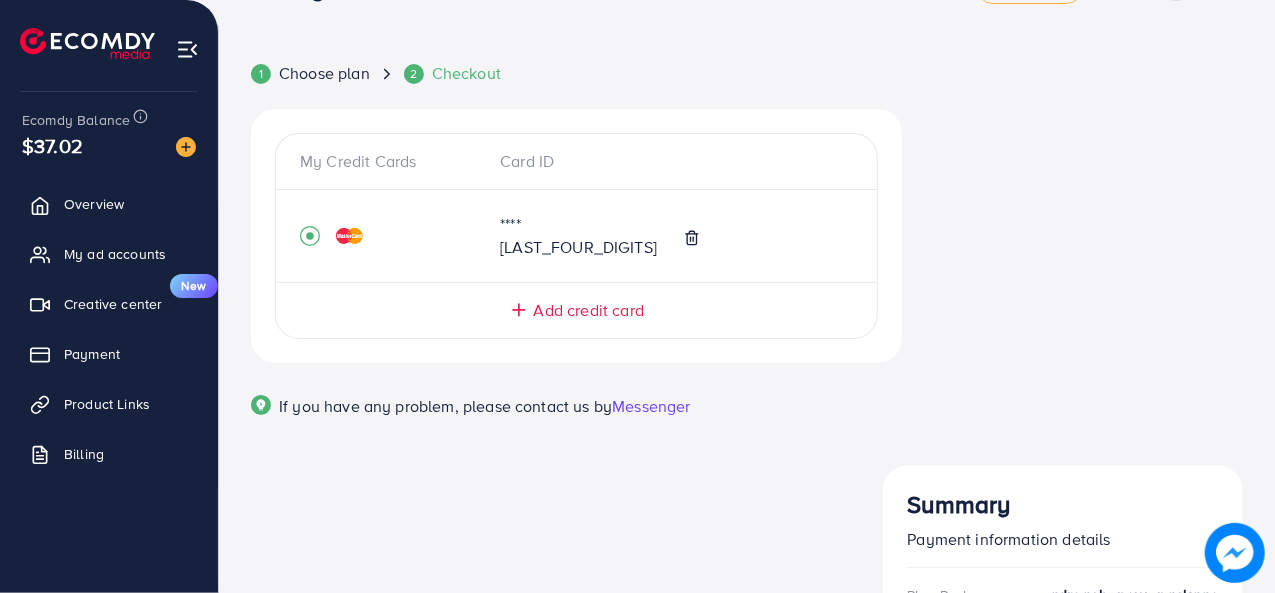 click on "Start Plan" at bounding box center [1063, 789] 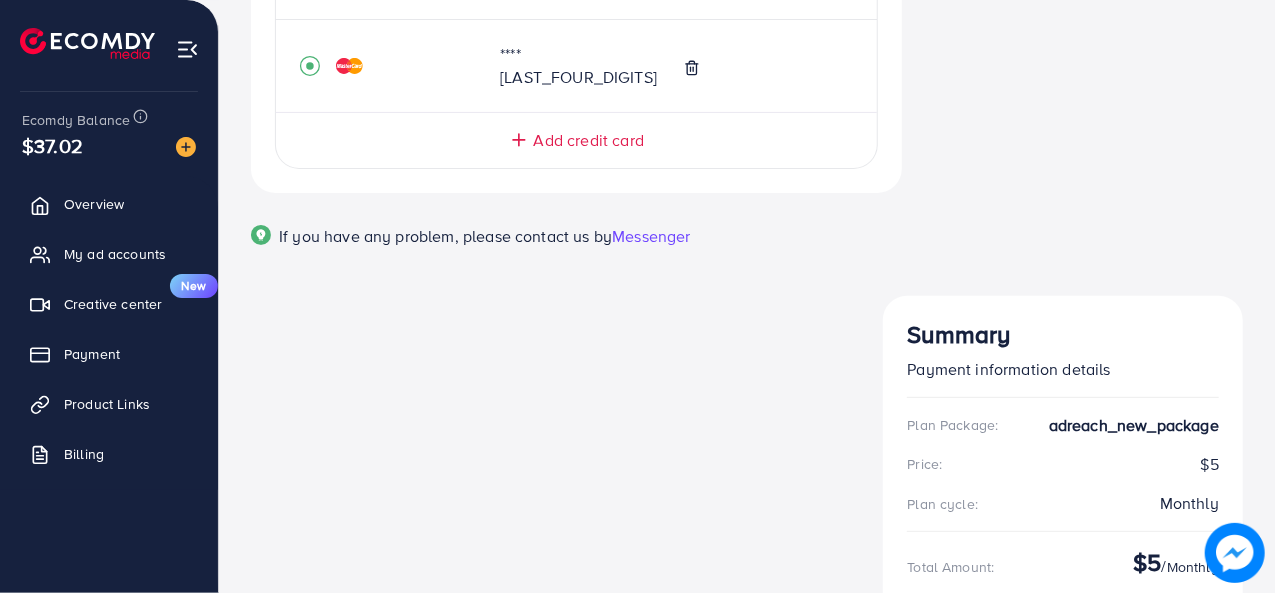 scroll, scrollTop: 238, scrollLeft: 0, axis: vertical 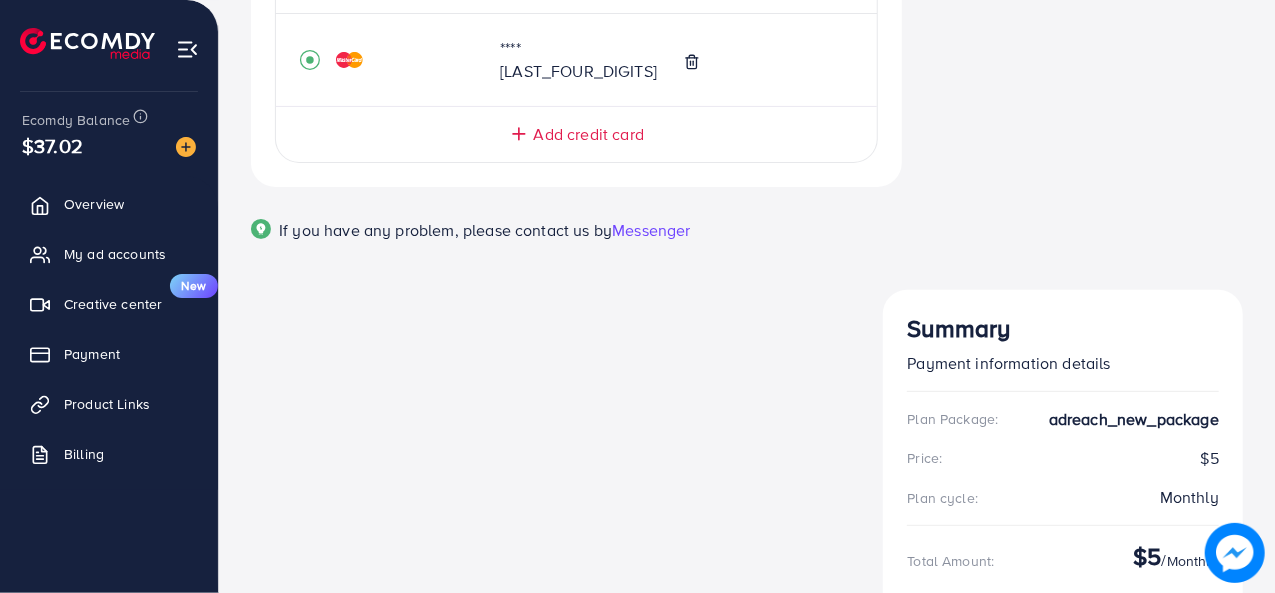 click on "My Credit Cards   Card ID   **** 5324  Add credit card  Email   Card Number   Expired   CVC   Name on card   Add card   If you have any problem, please contact us by   Messenger" at bounding box center [576, 111] 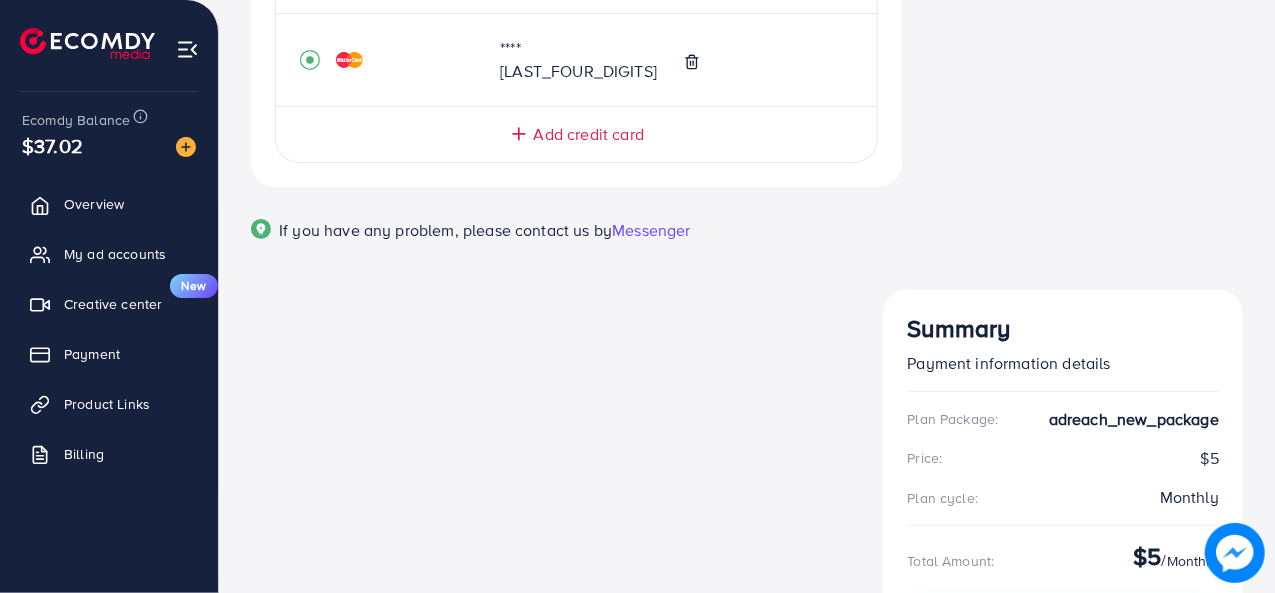 click on "Start Plan" at bounding box center (1063, 613) 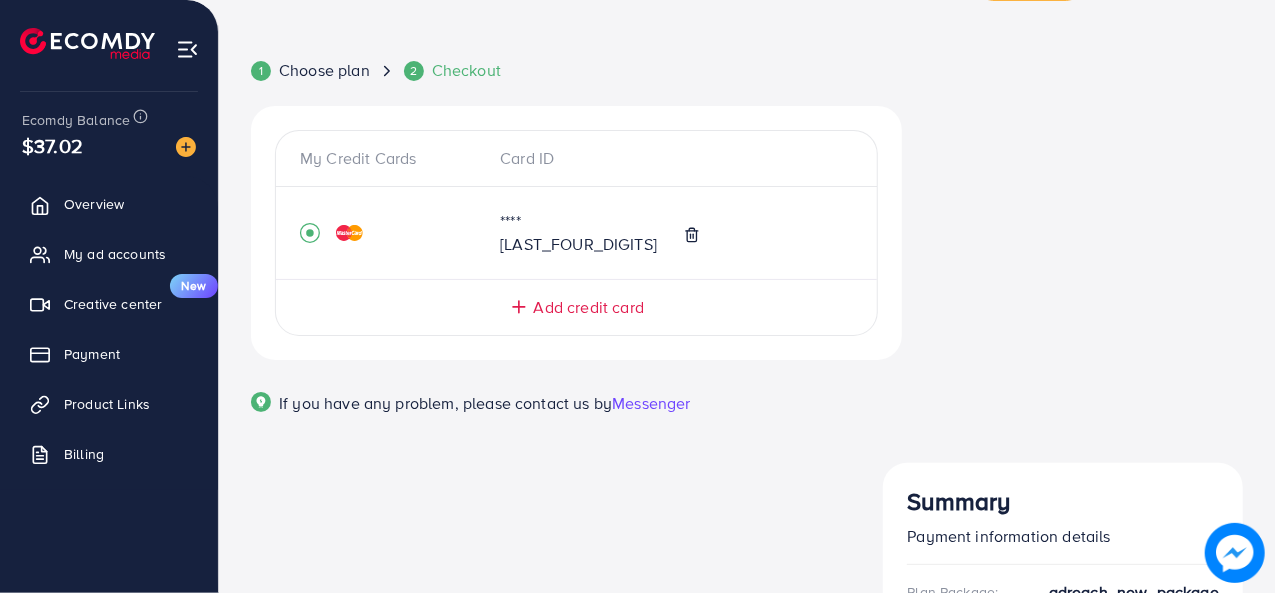 scroll, scrollTop: 190, scrollLeft: 0, axis: vertical 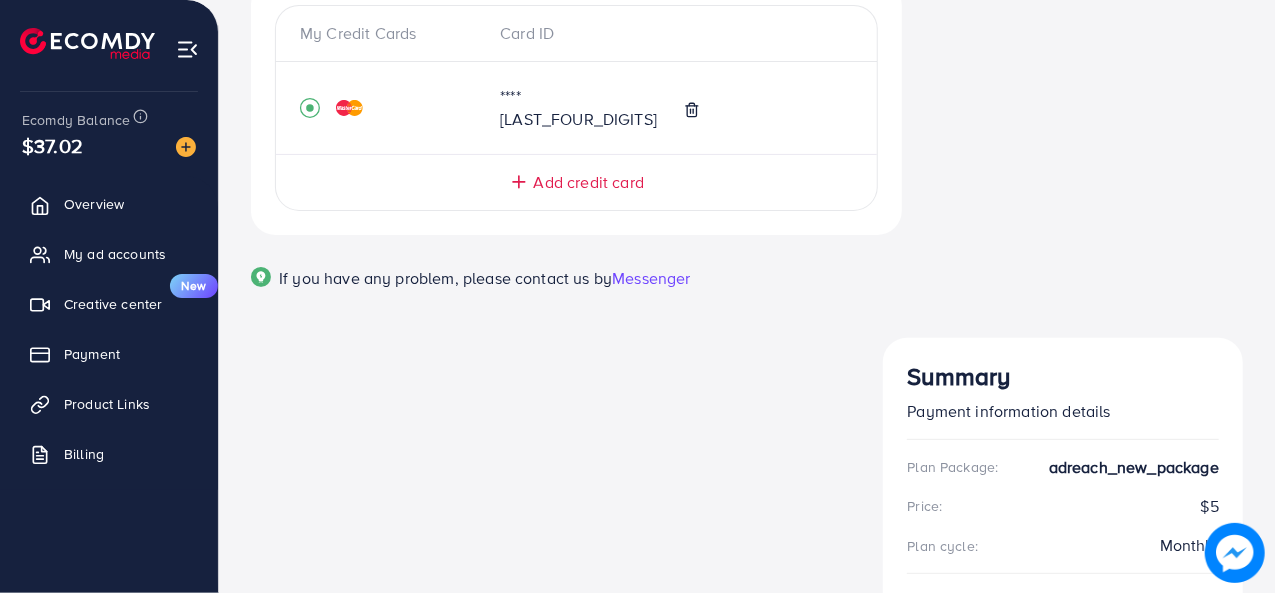 click on "Start Plan" at bounding box center [1063, 661] 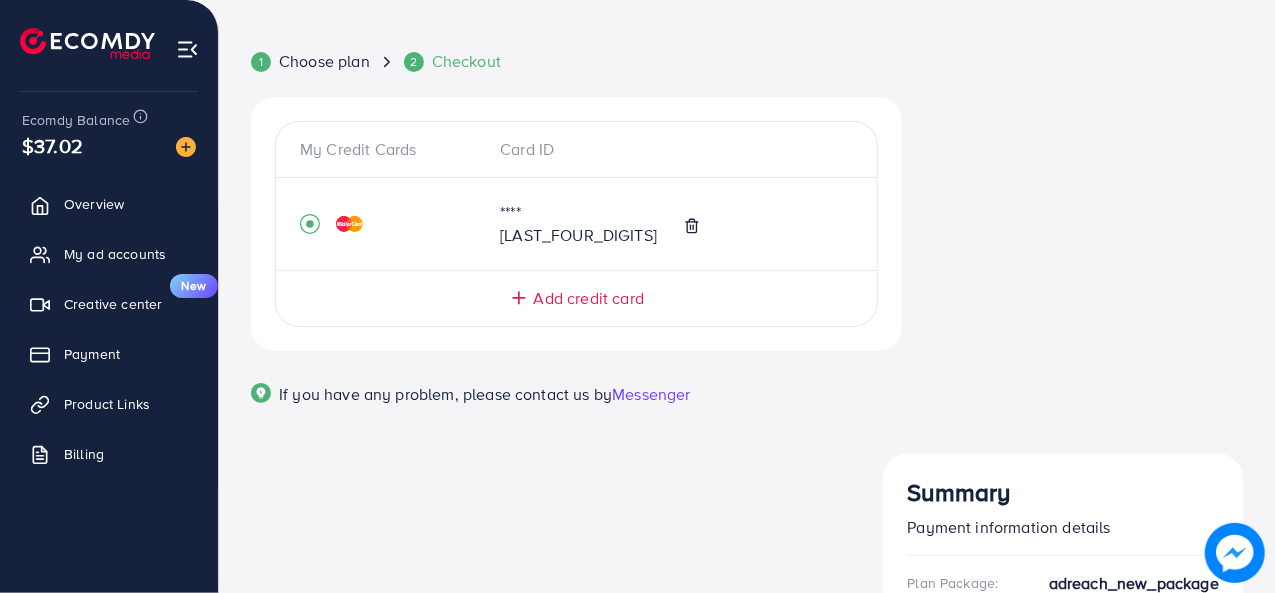scroll, scrollTop: 0, scrollLeft: 0, axis: both 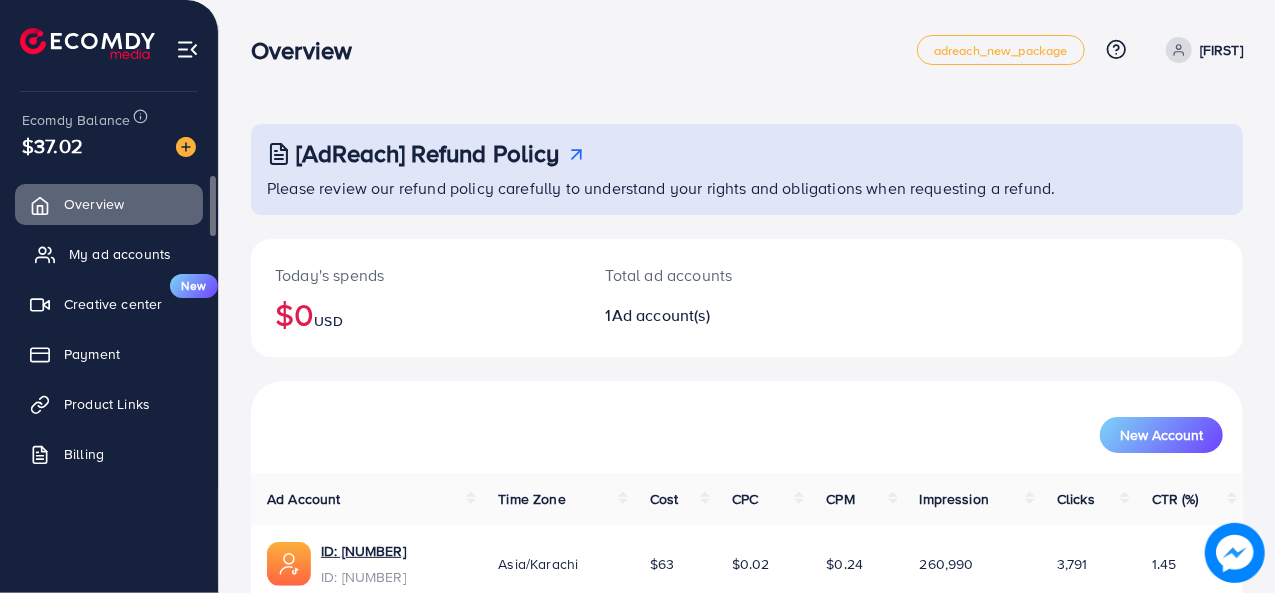 click on "My ad accounts" at bounding box center [120, 254] 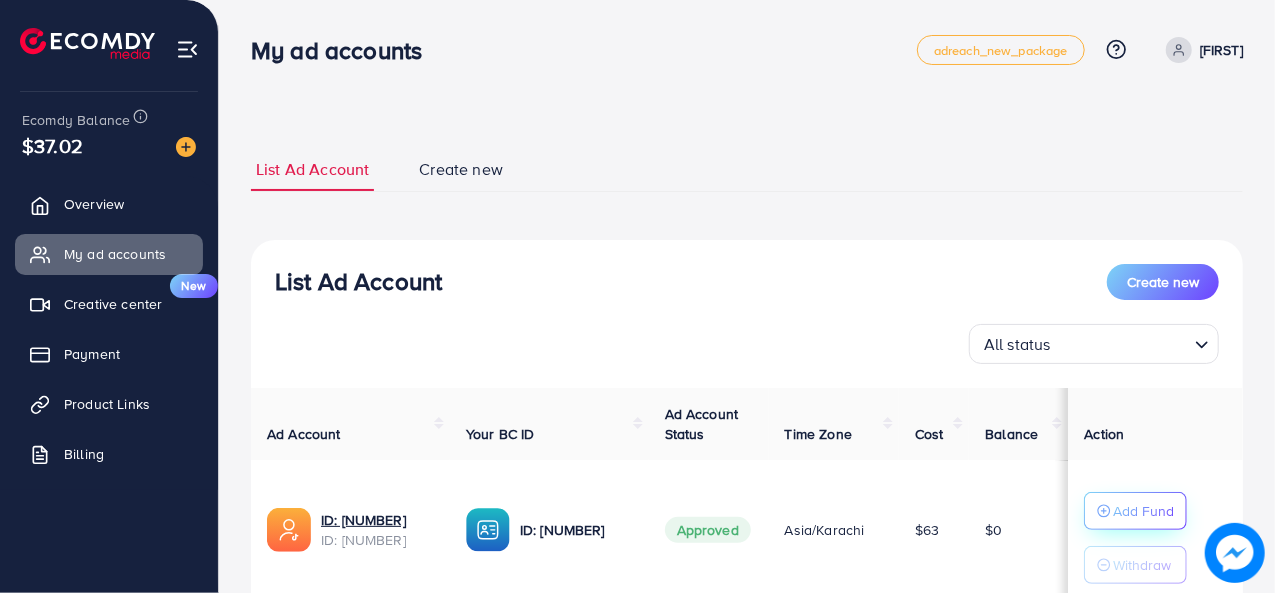 click 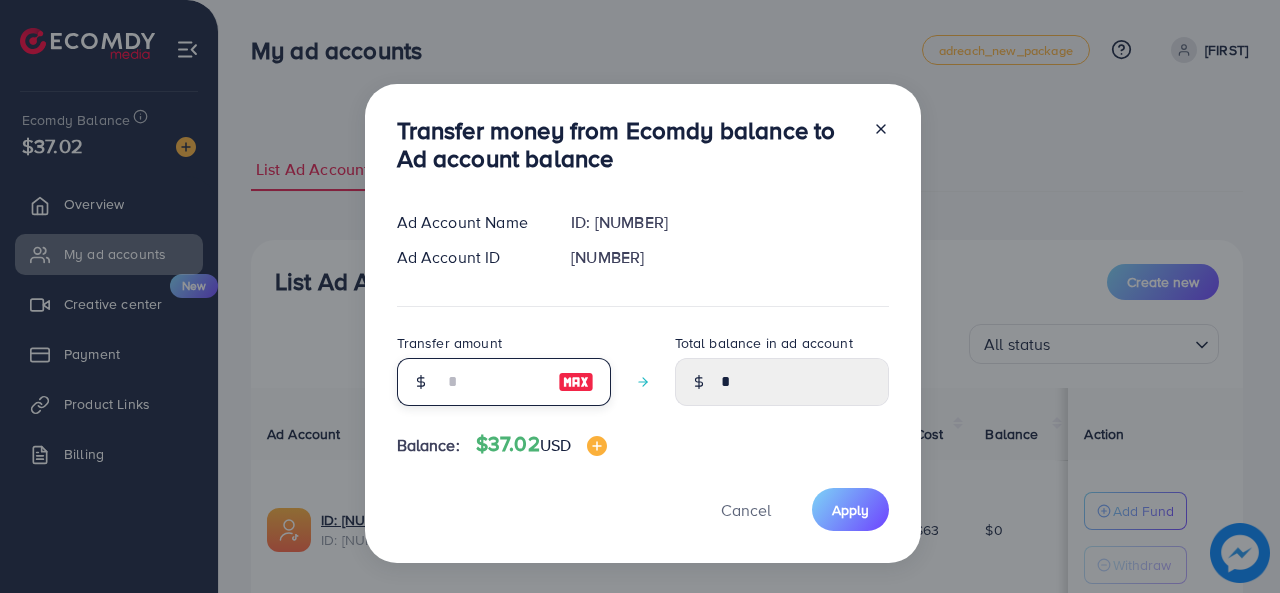 click at bounding box center (493, 382) 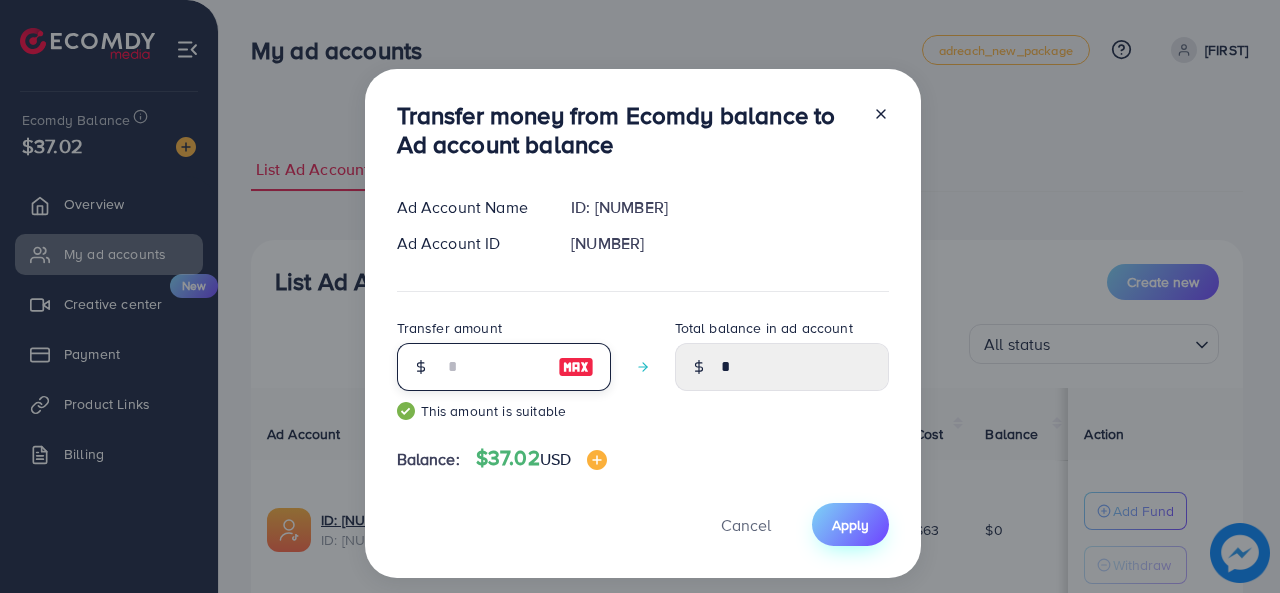 type on "**" 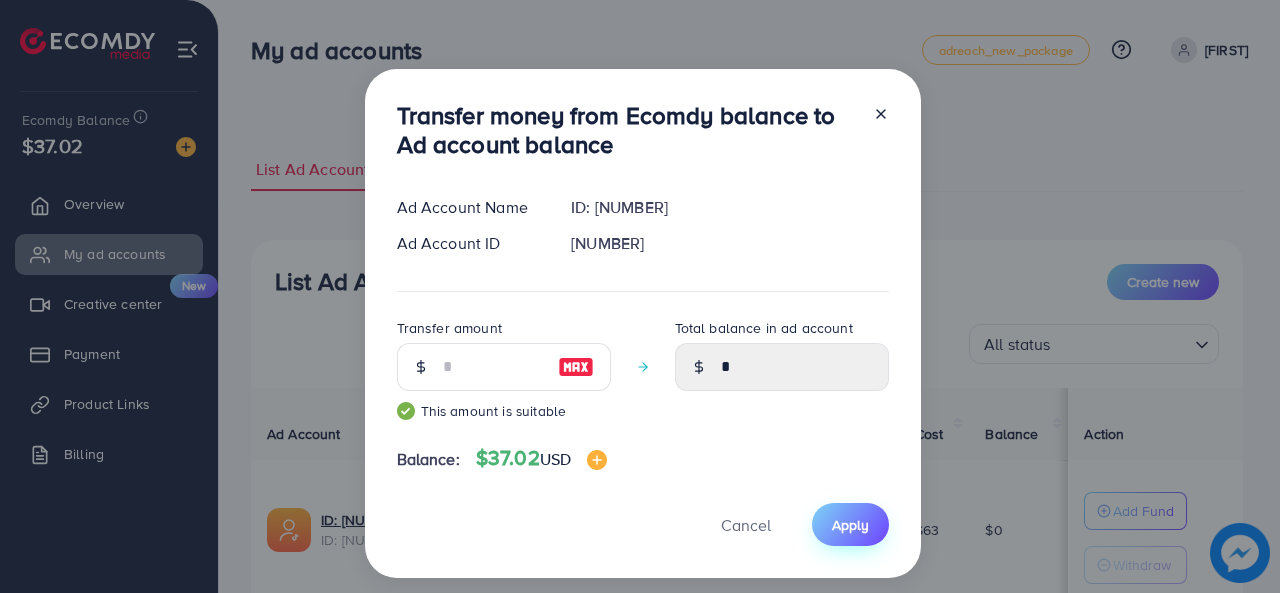 click on "Apply" at bounding box center (850, 525) 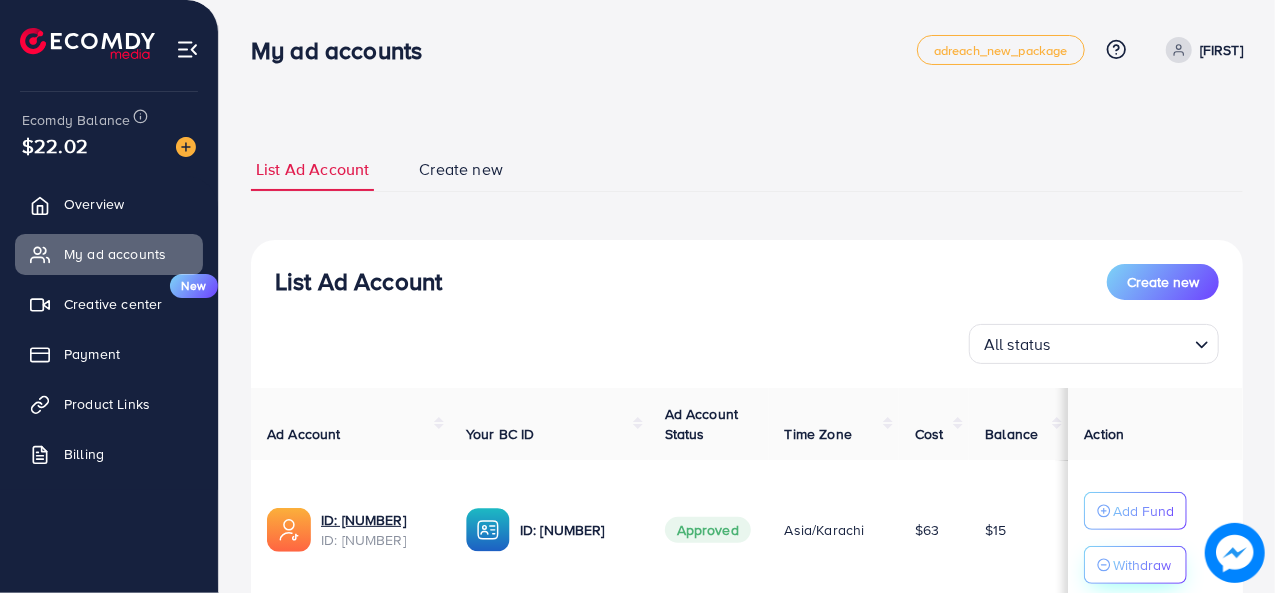 click on "Withdraw" at bounding box center [1142, 565] 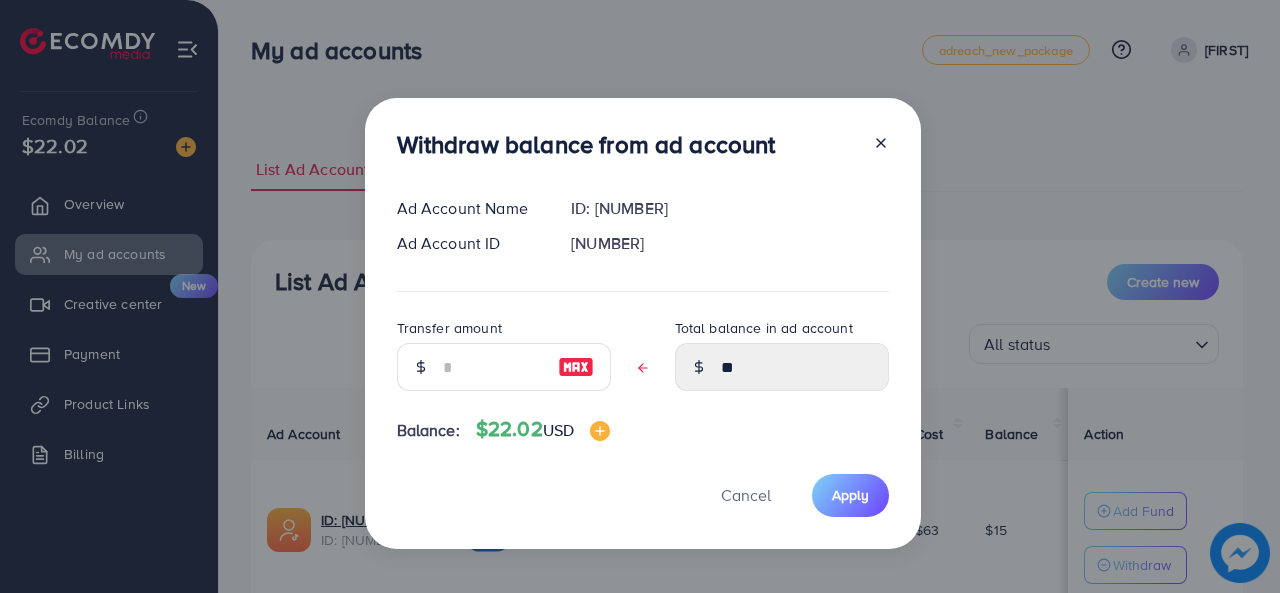 click at bounding box center (420, 367) 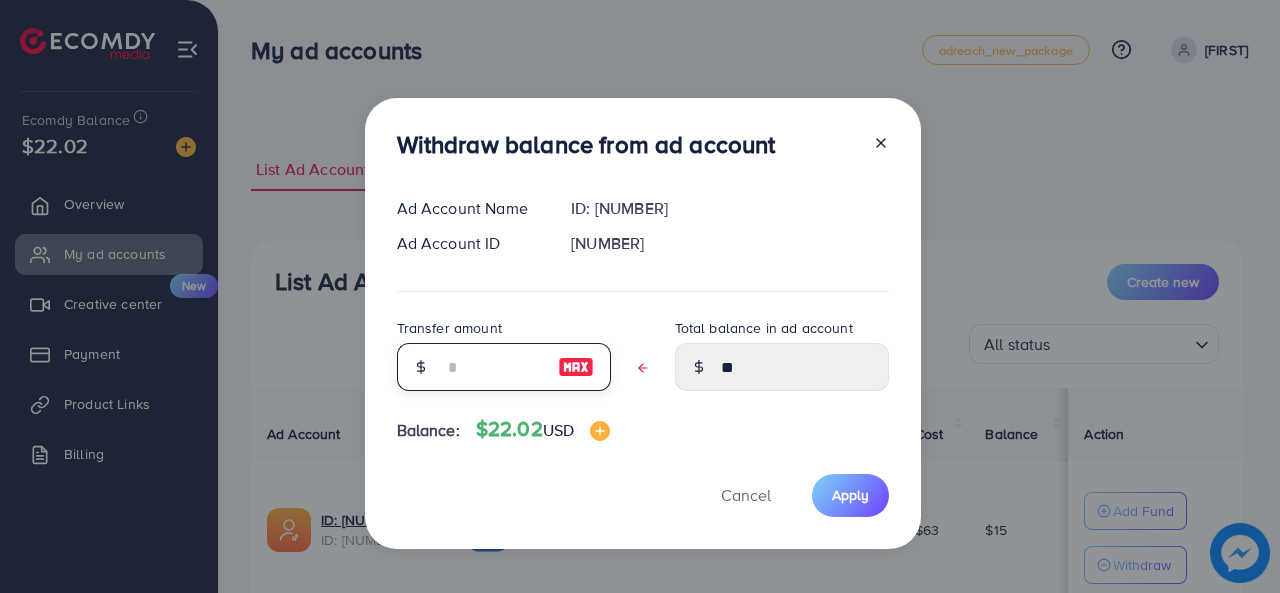click at bounding box center [493, 367] 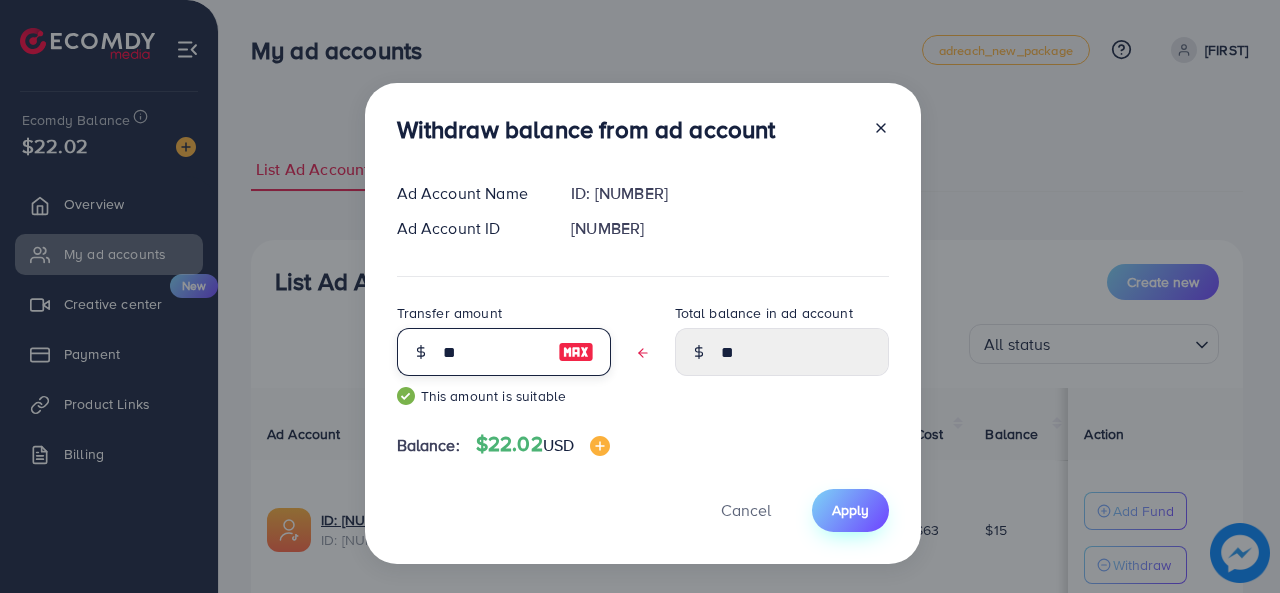 type on "**" 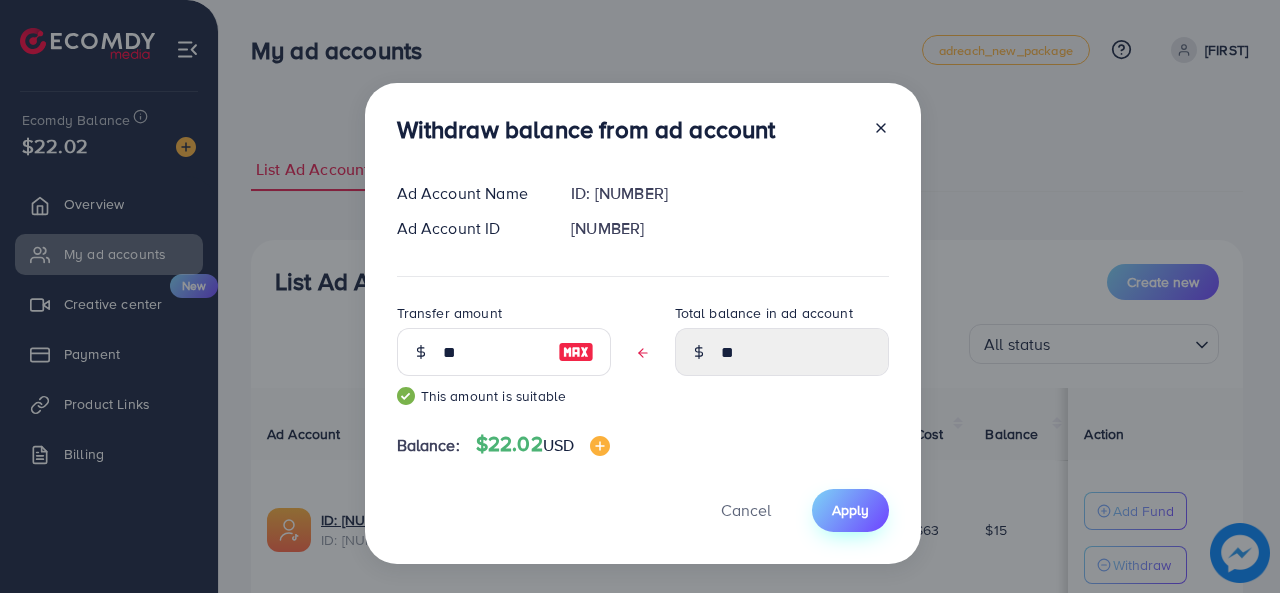 click on "Apply" at bounding box center [850, 510] 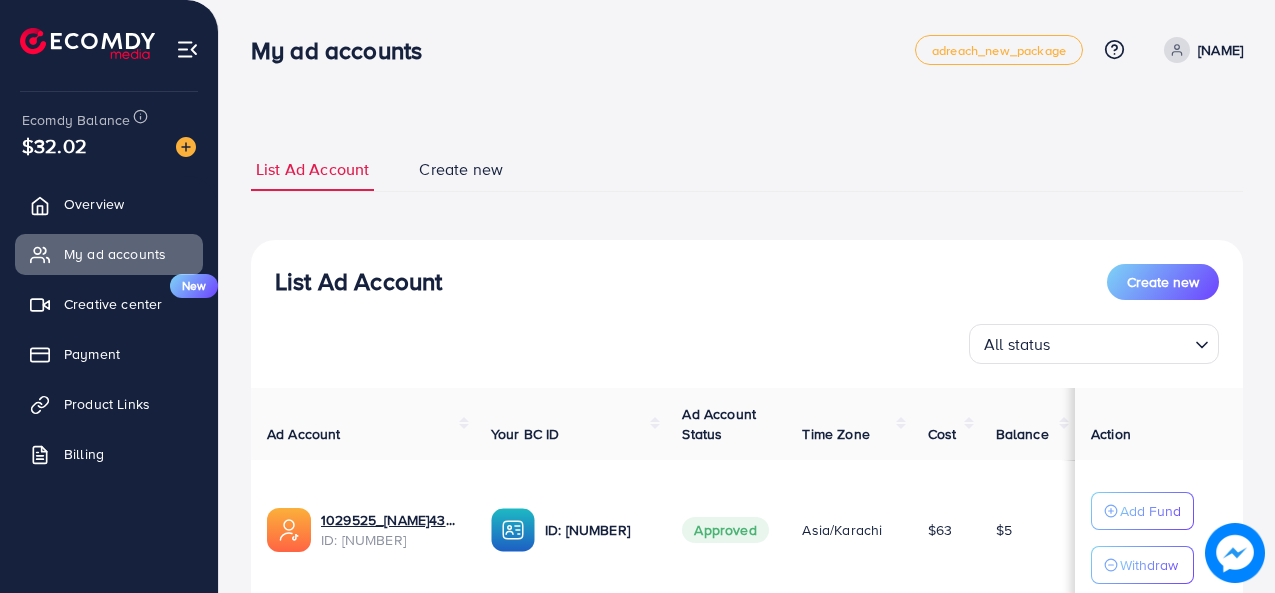 scroll, scrollTop: 0, scrollLeft: 0, axis: both 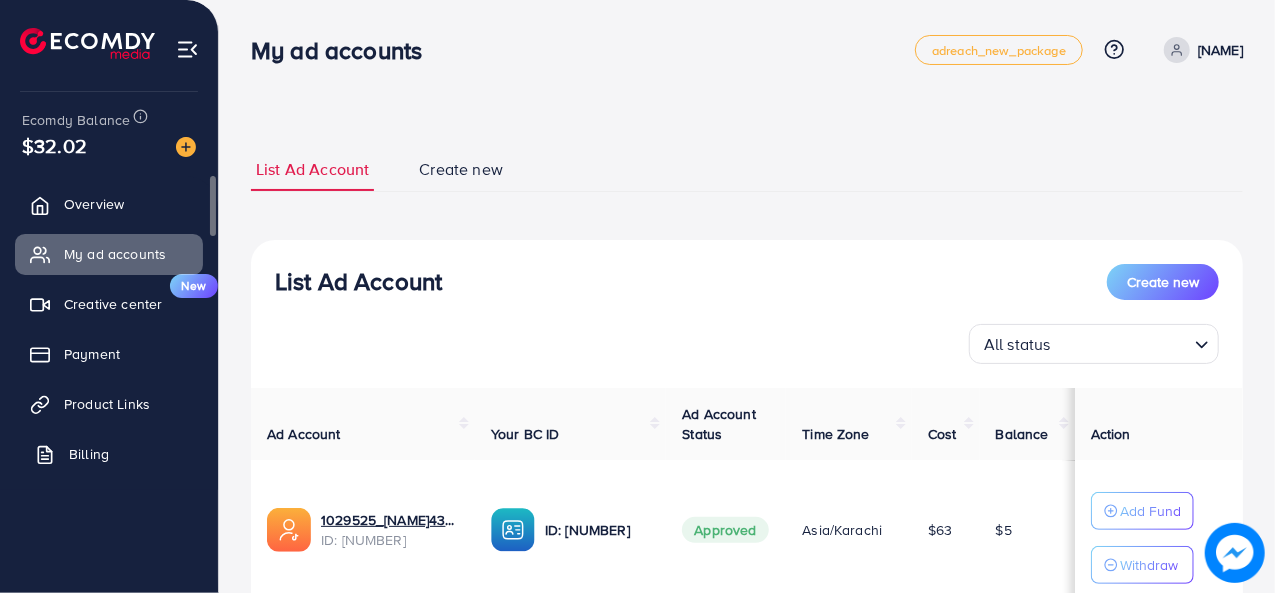 click on "Billing" at bounding box center [89, 454] 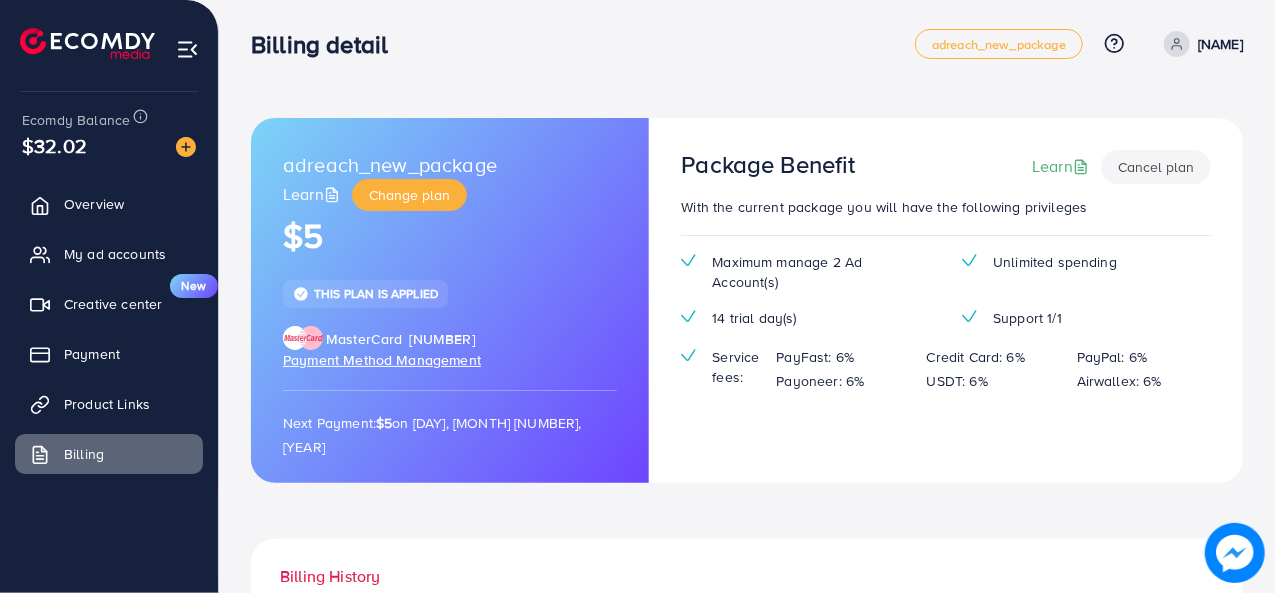 scroll, scrollTop: 2, scrollLeft: 0, axis: vertical 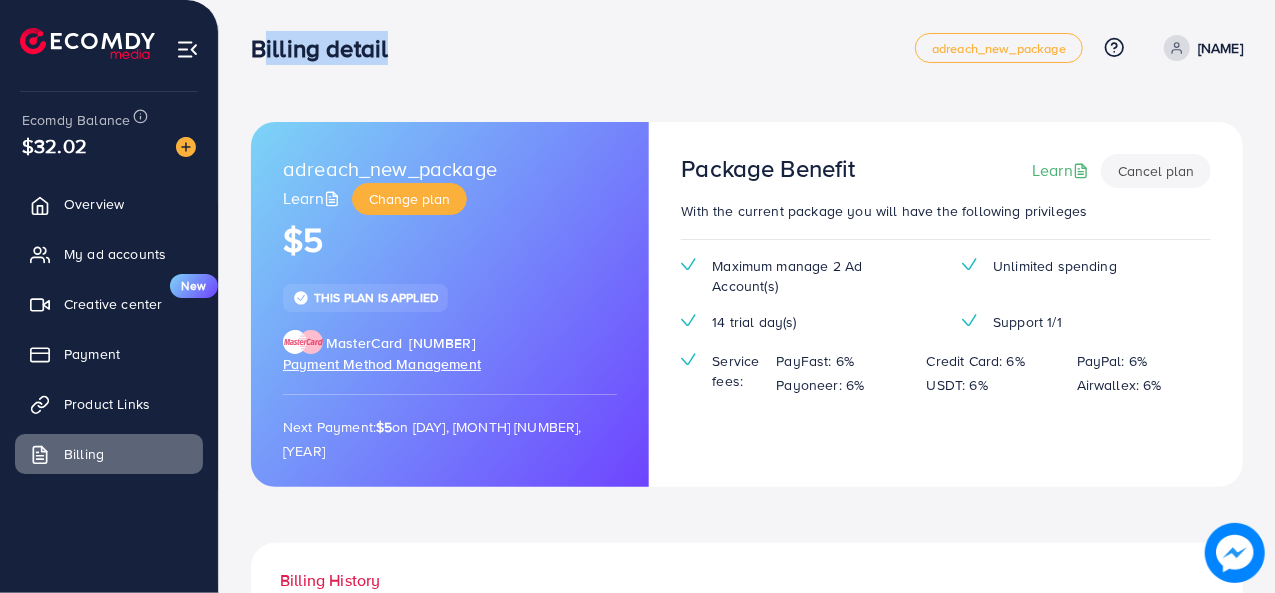 drag, startPoint x: 380, startPoint y: 47, endPoint x: 242, endPoint y: 46, distance: 138.00362 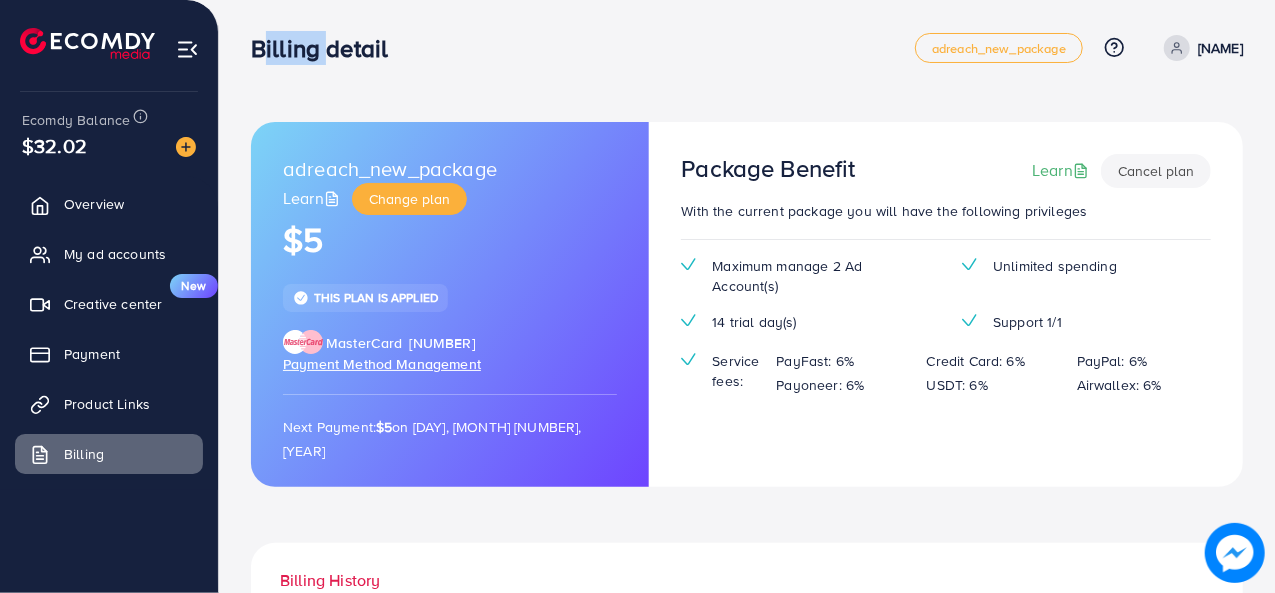 click on "Billing detail" at bounding box center (327, 48) 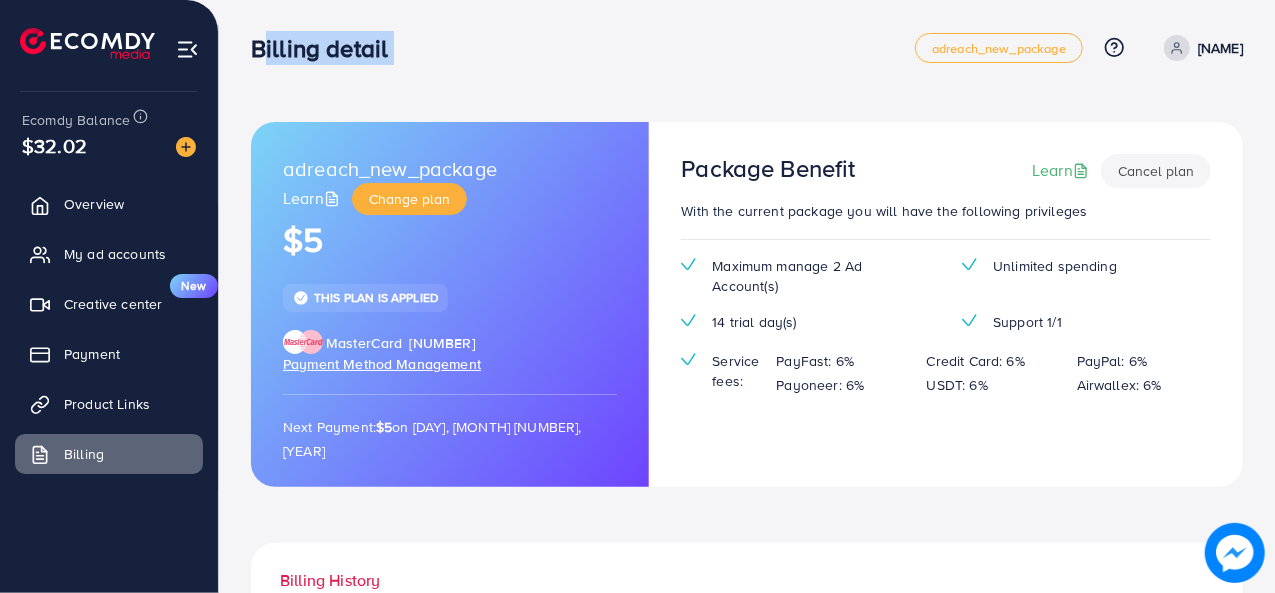 click on "Billing detail" at bounding box center [327, 48] 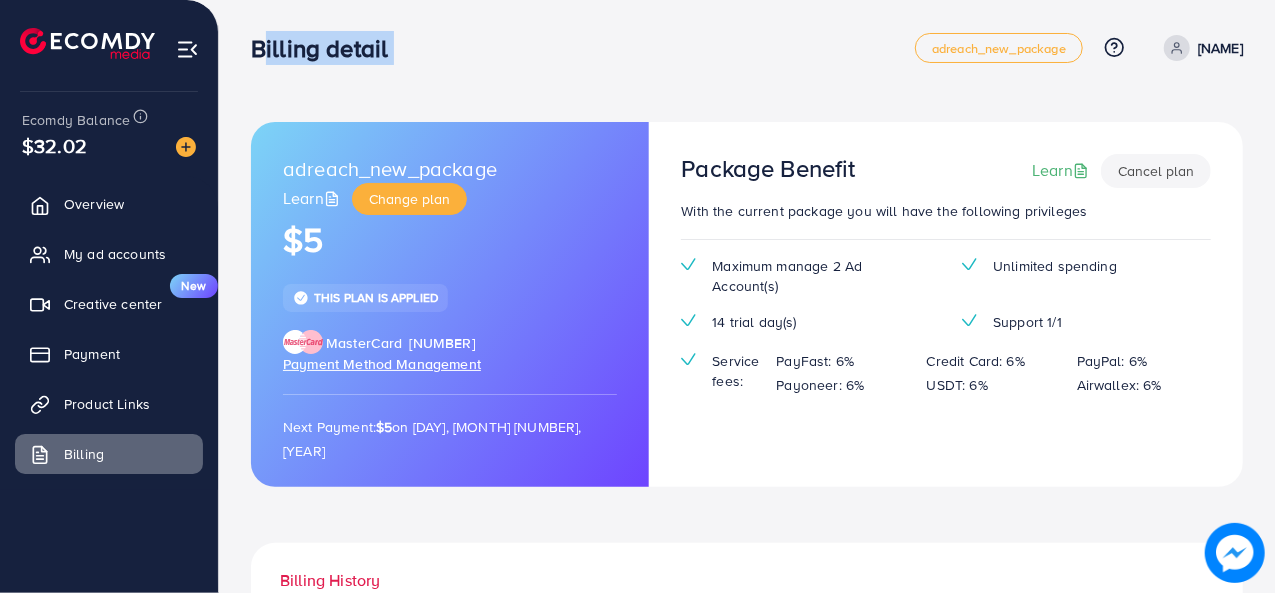 click on "Billing detail" at bounding box center (327, 48) 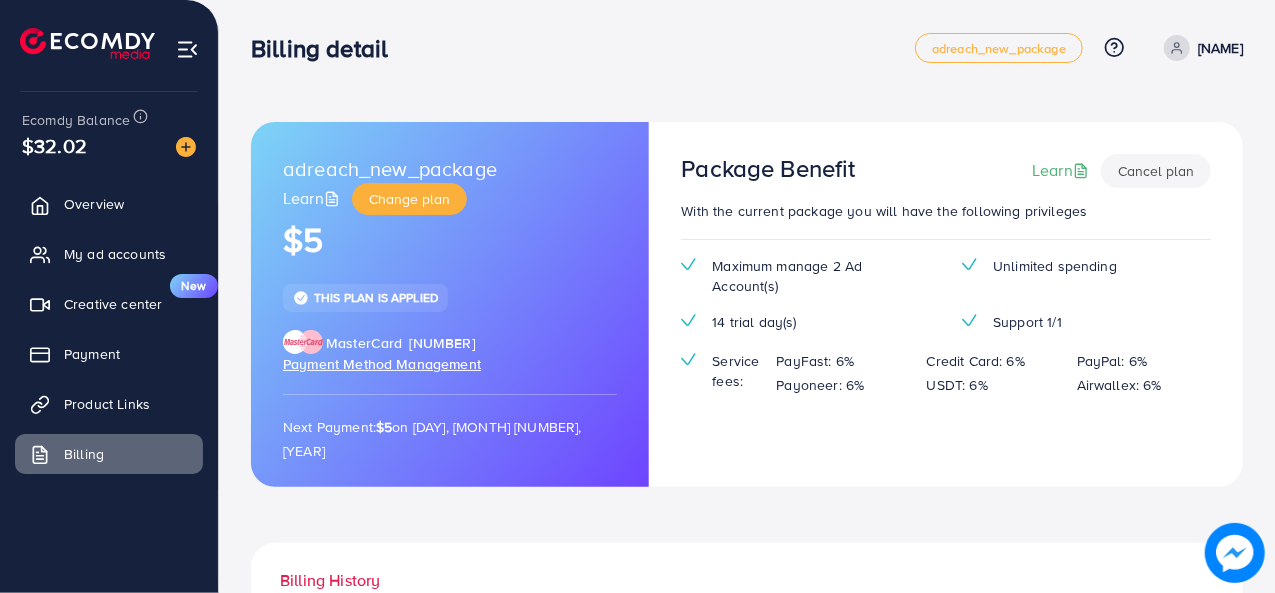 scroll, scrollTop: 0, scrollLeft: 0, axis: both 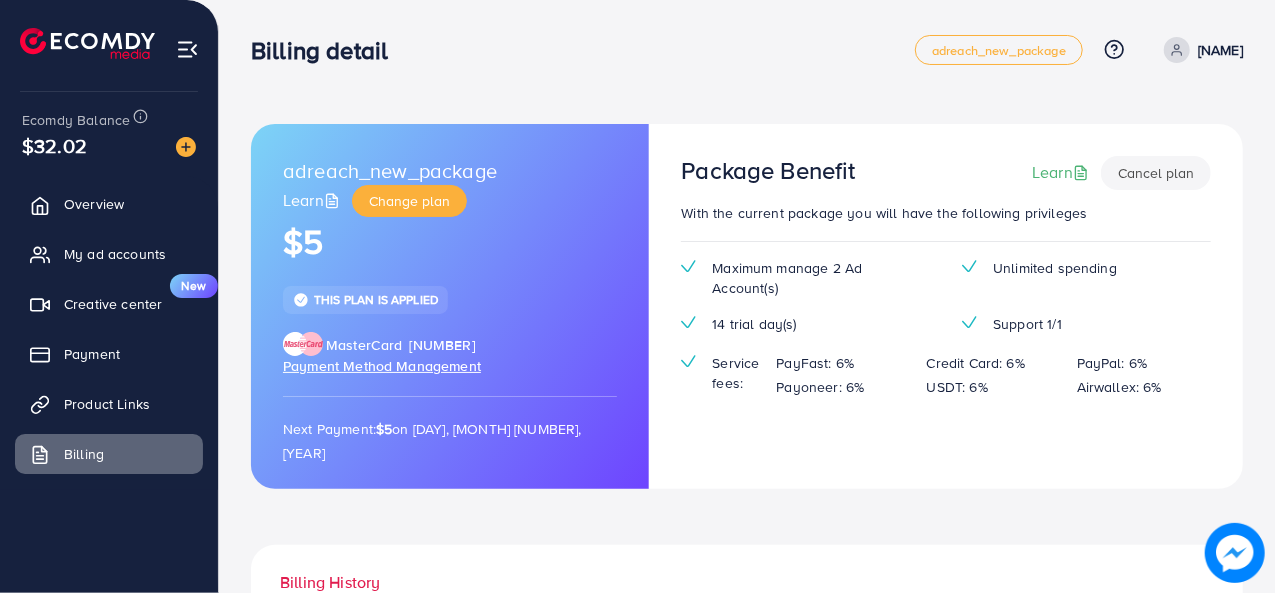 click on "Billing detail   adreach_new_package  Help Center Contact Support Plans and Pricing Term and policy About Us  [NAME]  Profile Log out" at bounding box center [747, 50] 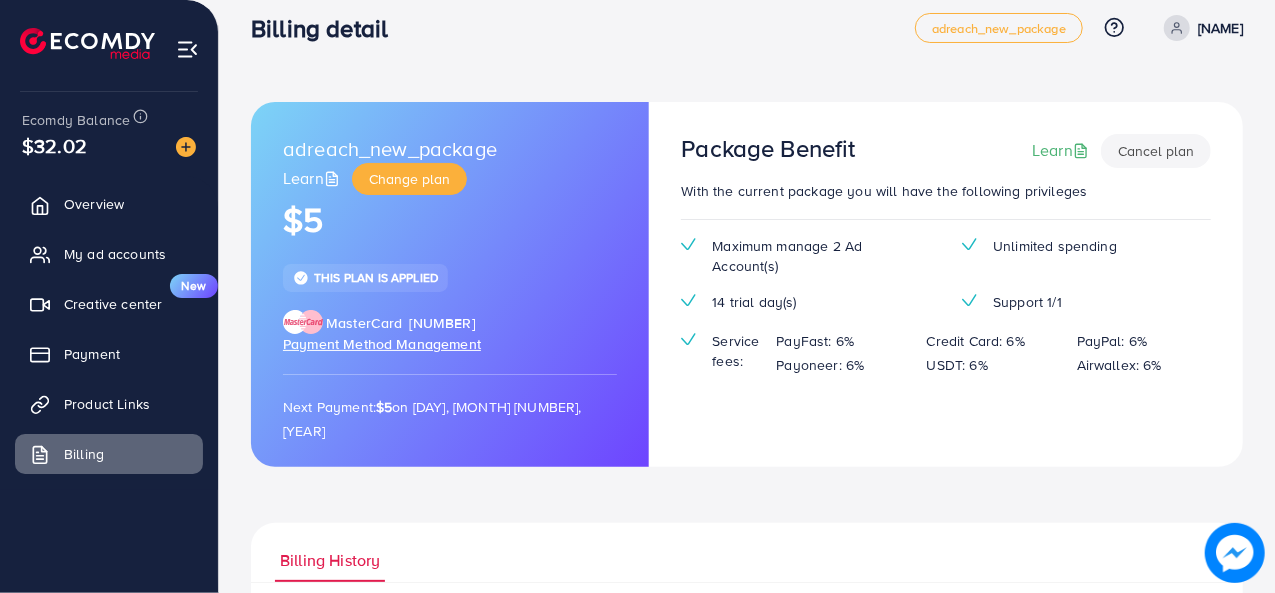 scroll, scrollTop: 23, scrollLeft: 0, axis: vertical 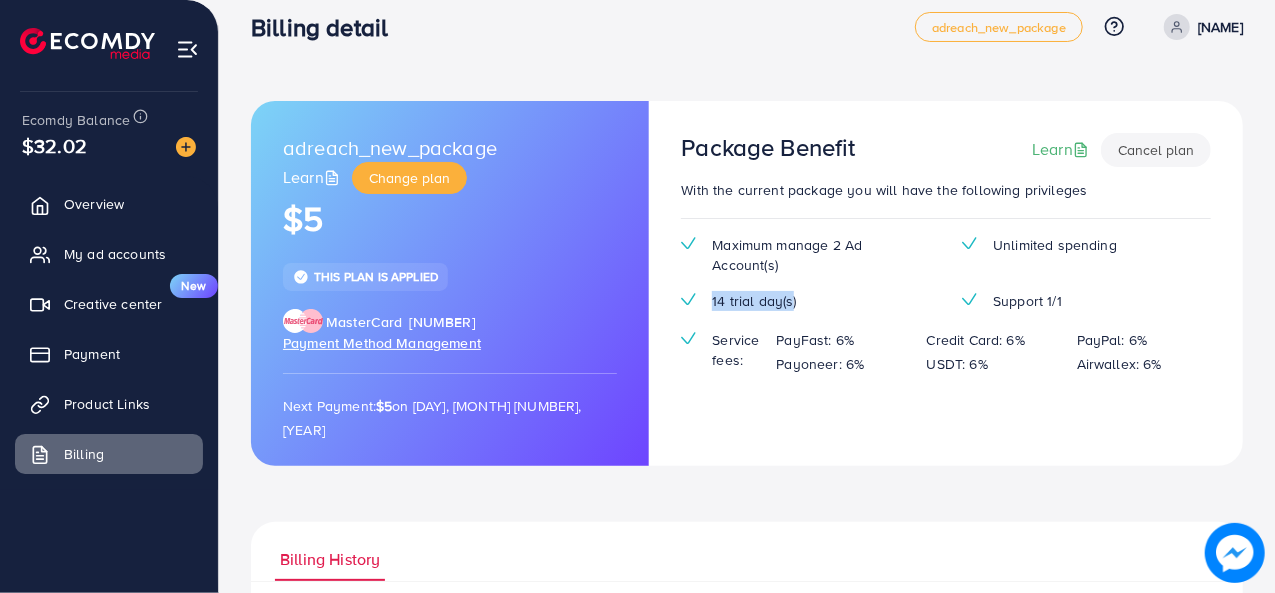 drag, startPoint x: 714, startPoint y: 301, endPoint x: 789, endPoint y: 308, distance: 75.32596 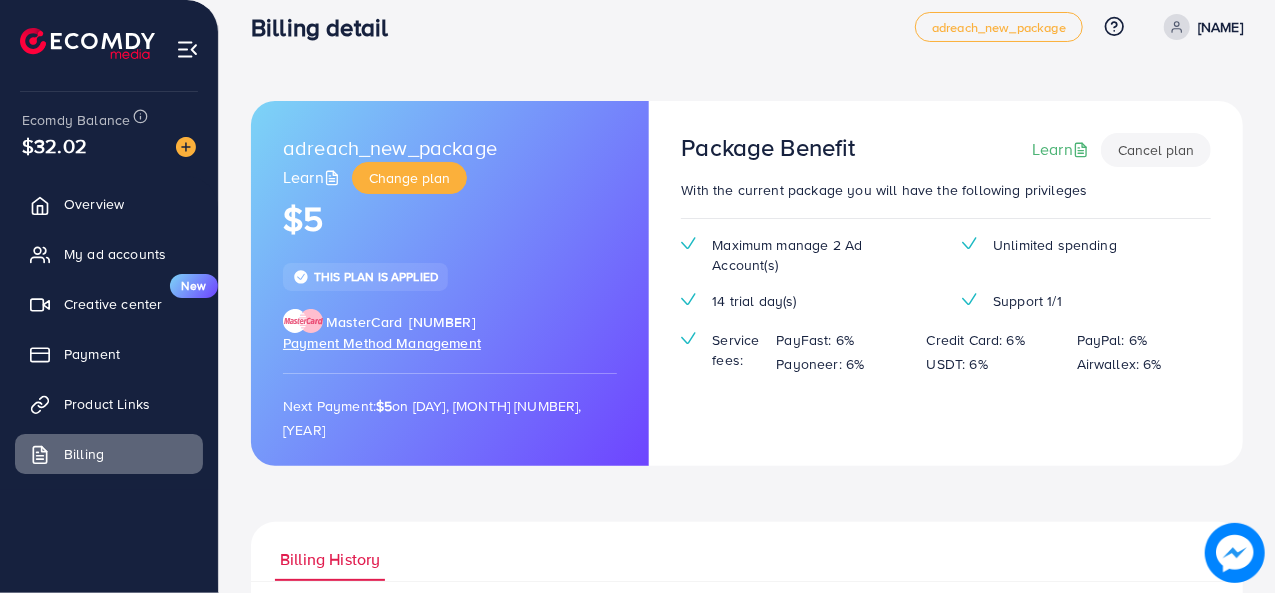 click on "14 trial day(s)" at bounding box center (805, 301) 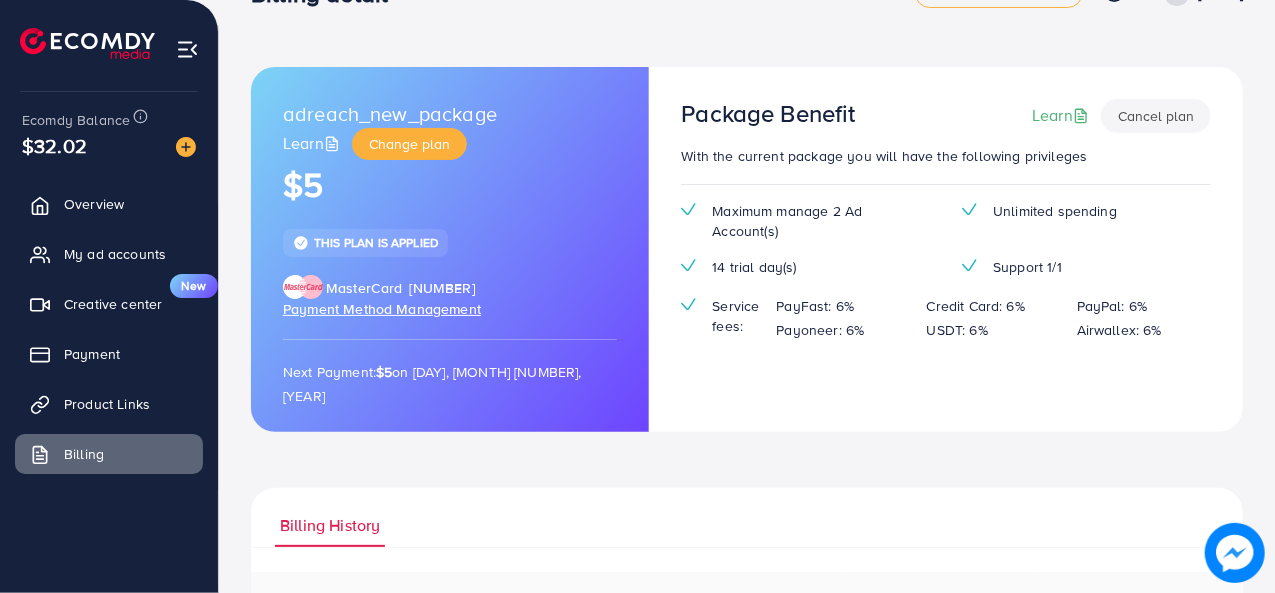 scroll, scrollTop: 58, scrollLeft: 0, axis: vertical 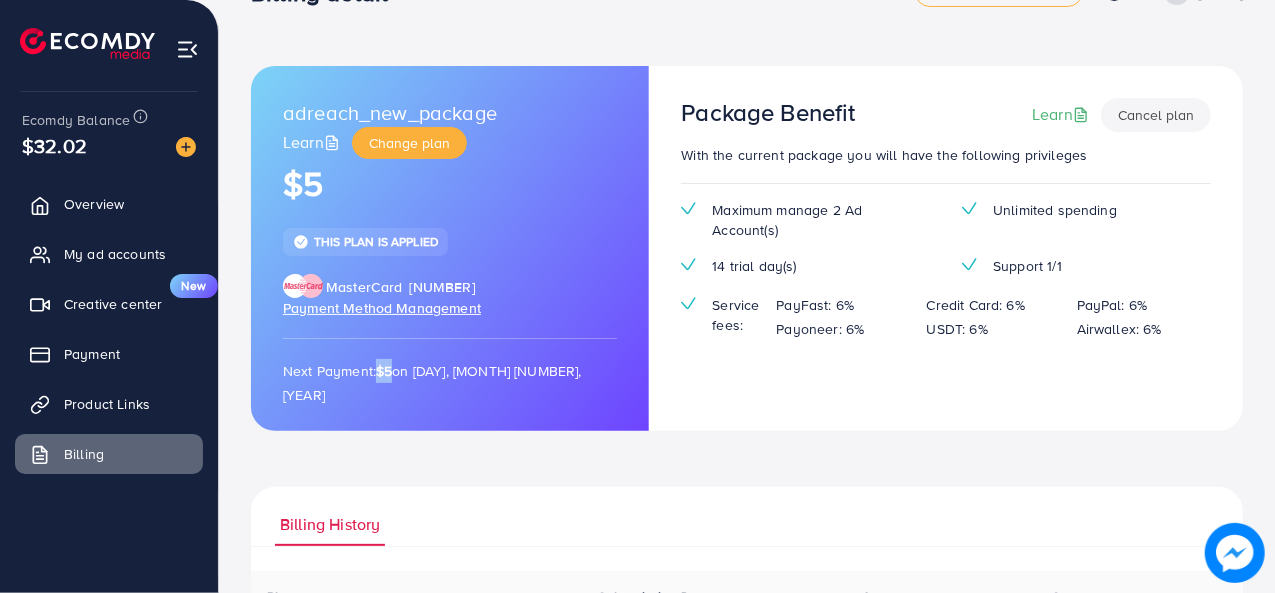 drag, startPoint x: 382, startPoint y: 369, endPoint x: 397, endPoint y: 369, distance: 15 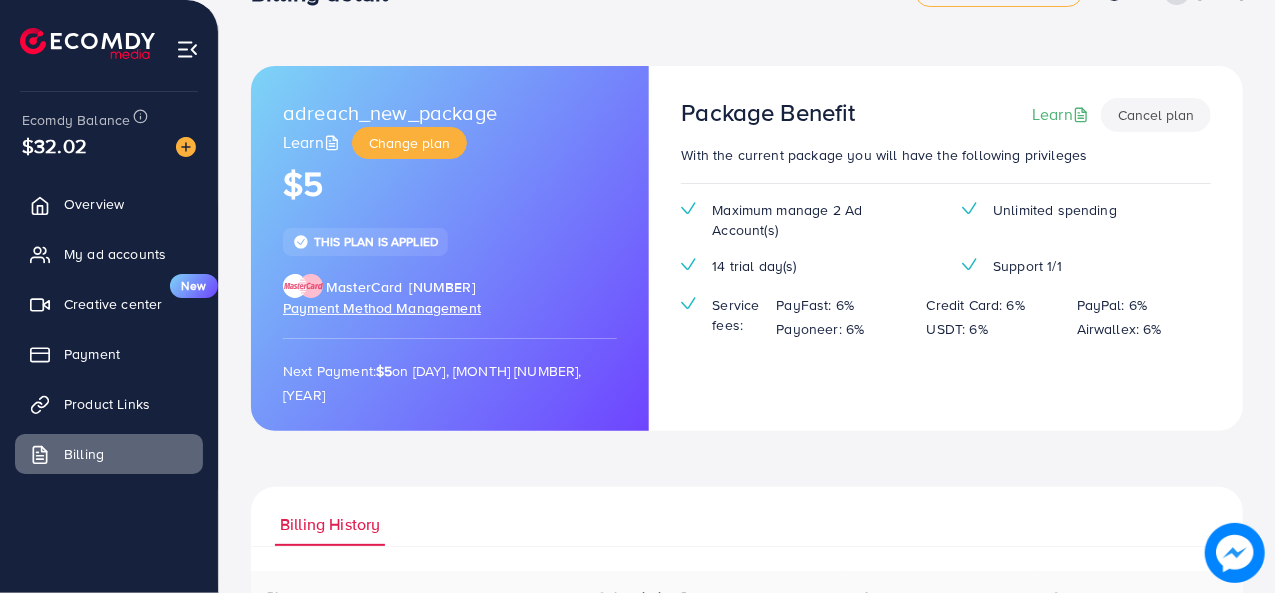 click on "Next Payment:  $5  on [DAY], [MONTH] [NUMBER], [YEAR]" at bounding box center [450, 383] 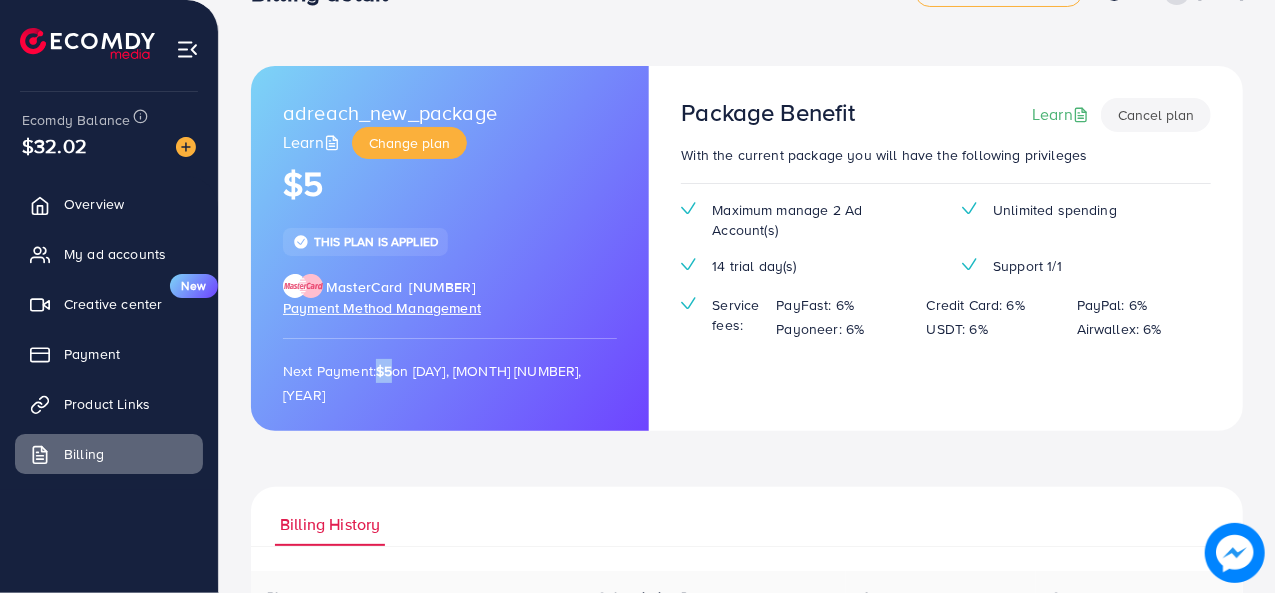drag, startPoint x: 377, startPoint y: 369, endPoint x: 396, endPoint y: 371, distance: 19.104973 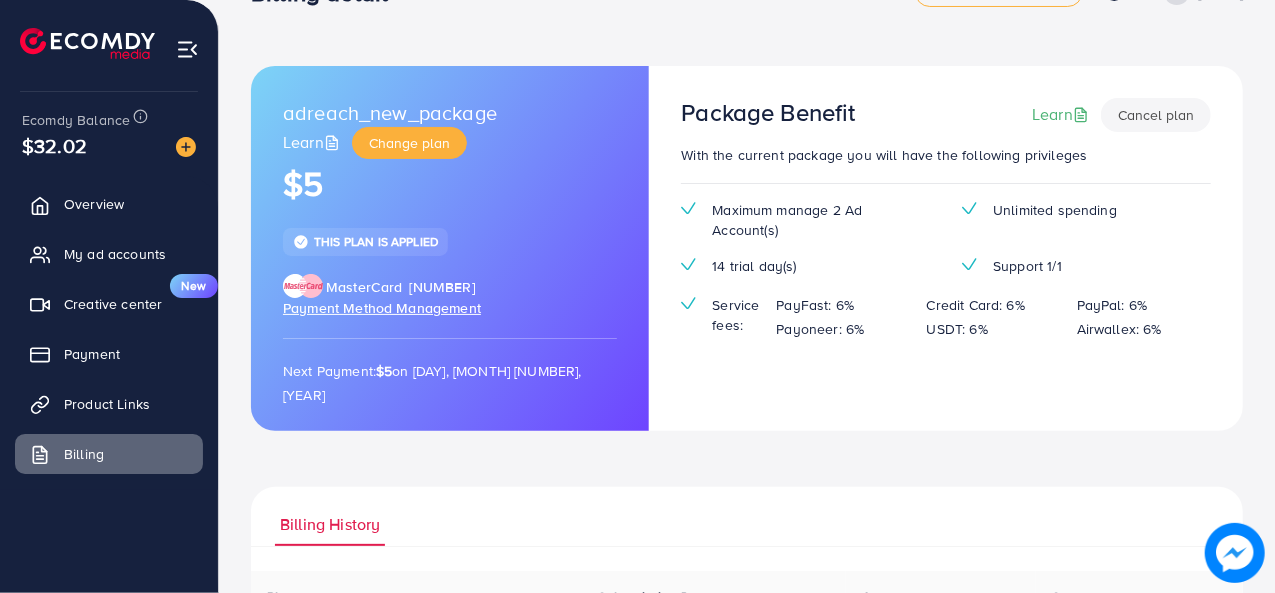 click on "Next Payment:  $5  on [DAY], [MONTH] [NUMBER], [YEAR]" at bounding box center (450, 383) 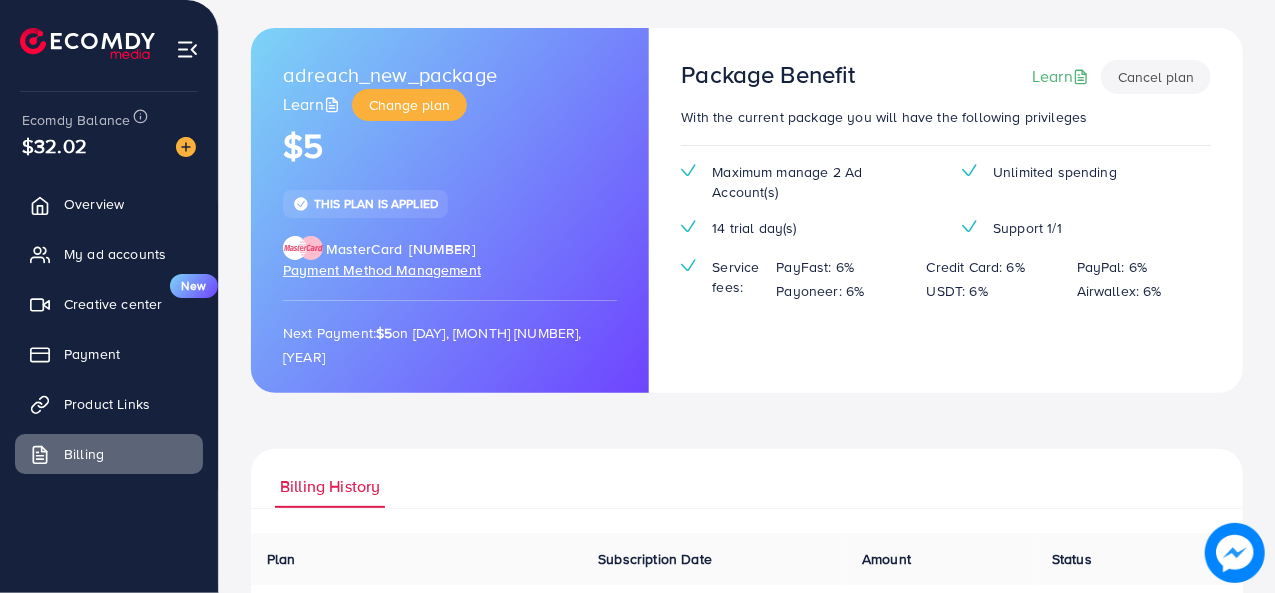 scroll, scrollTop: 94, scrollLeft: 0, axis: vertical 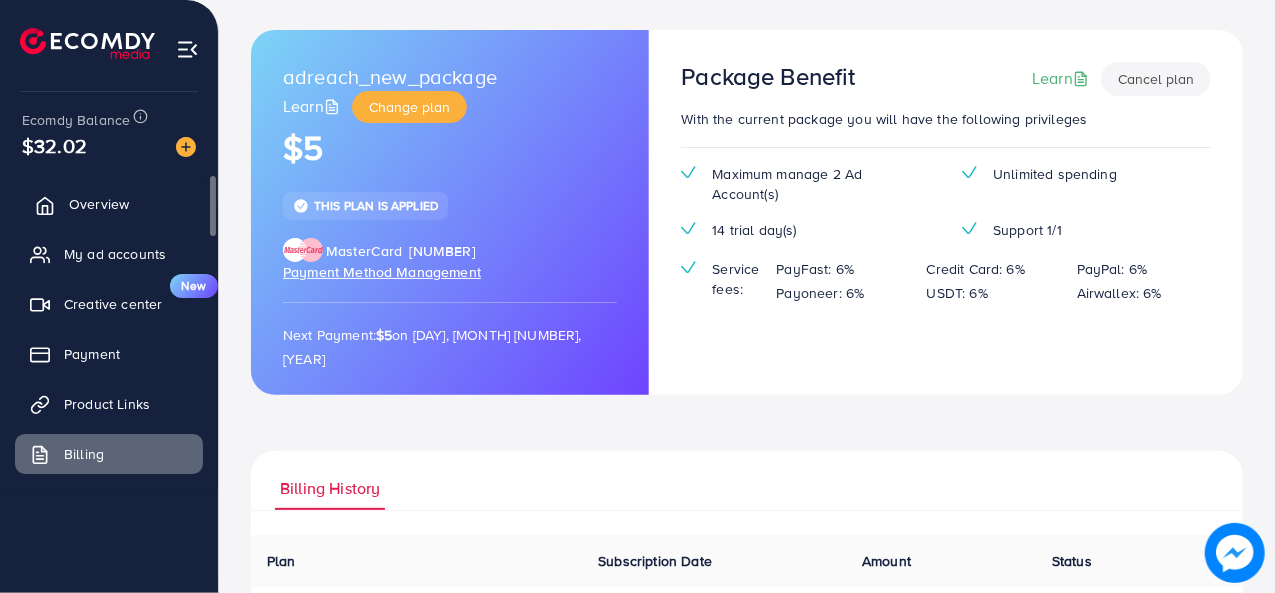 click on "Overview" at bounding box center (99, 204) 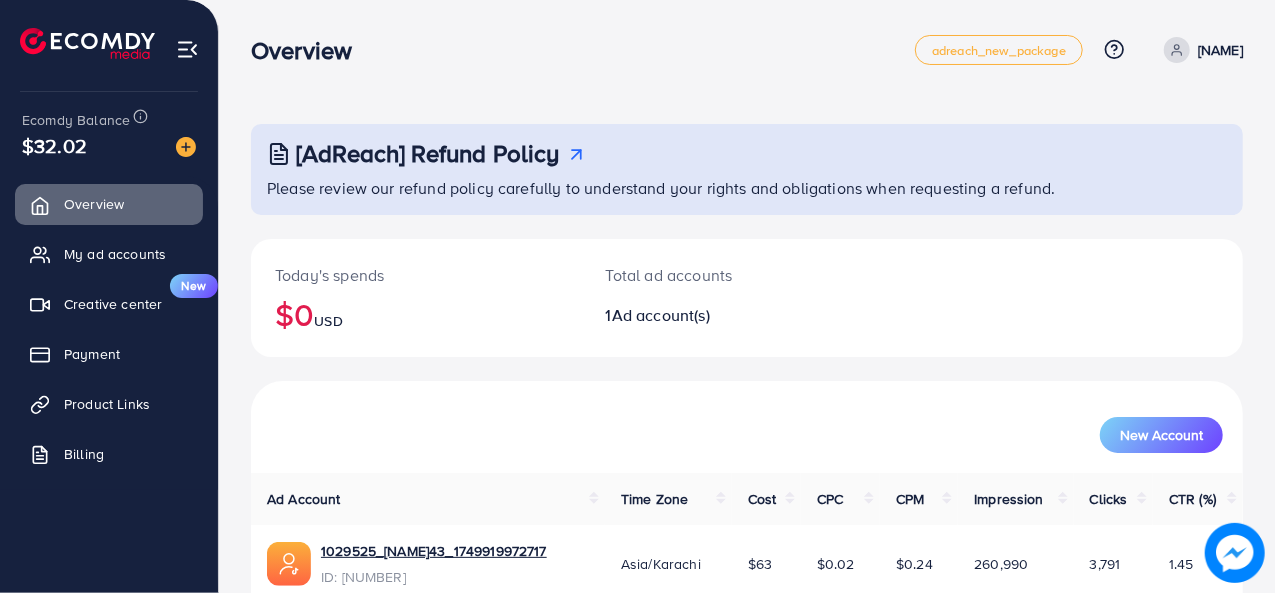 scroll, scrollTop: 94, scrollLeft: 0, axis: vertical 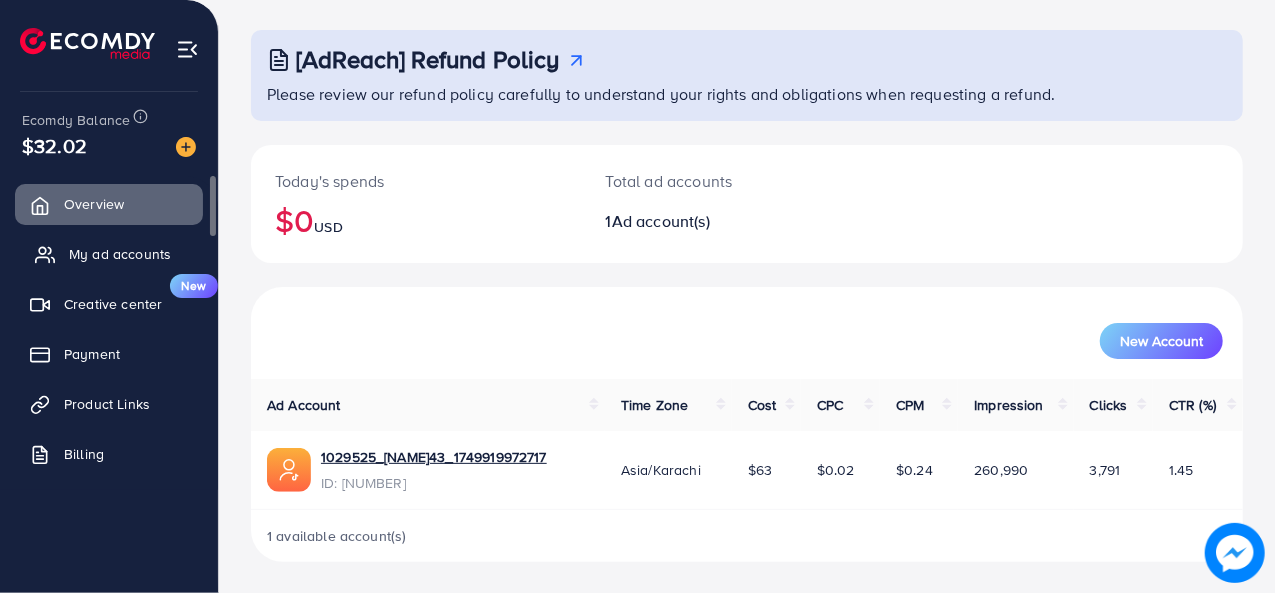 click on "My ad accounts" at bounding box center (120, 254) 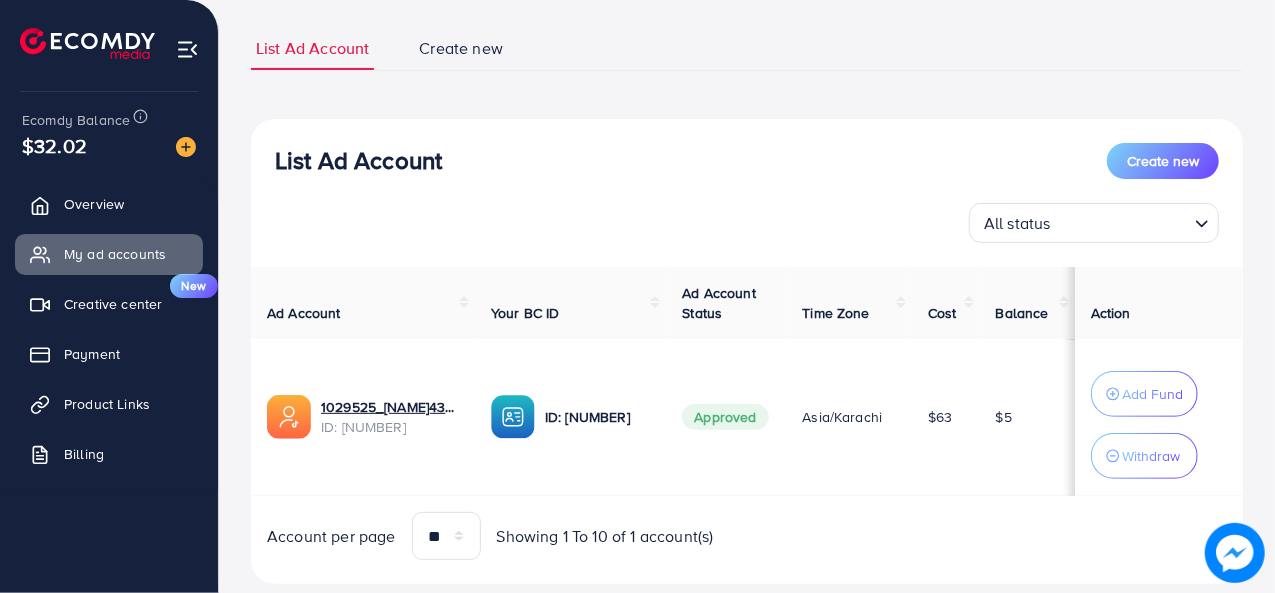 scroll, scrollTop: 115, scrollLeft: 0, axis: vertical 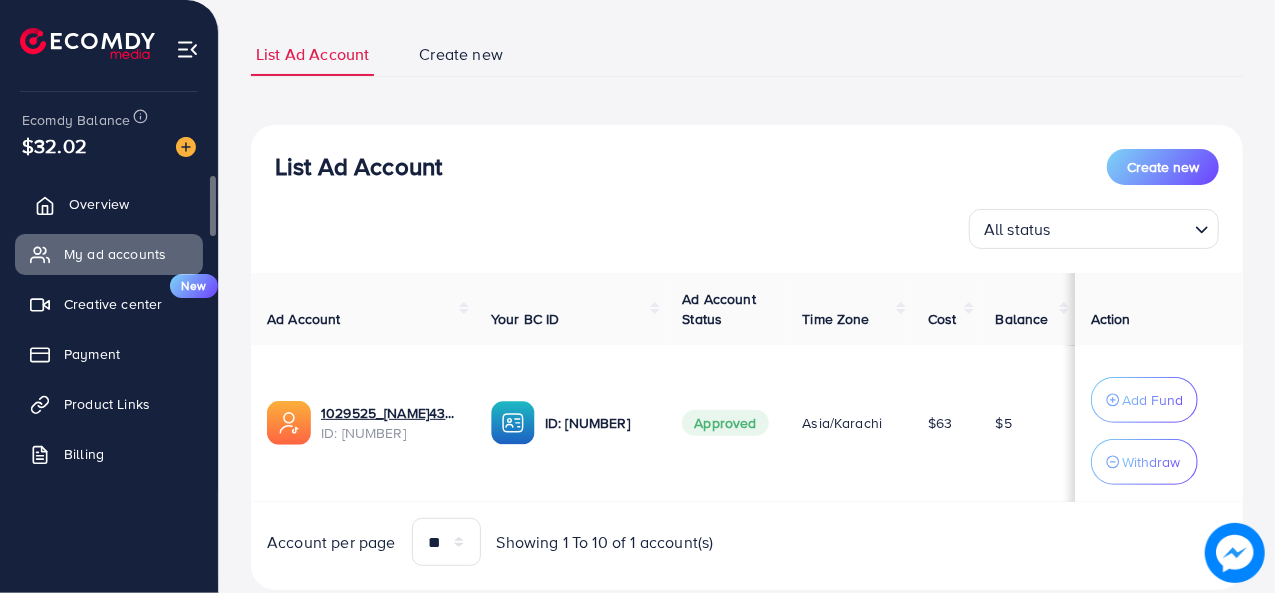 click on "Overview" at bounding box center [109, 204] 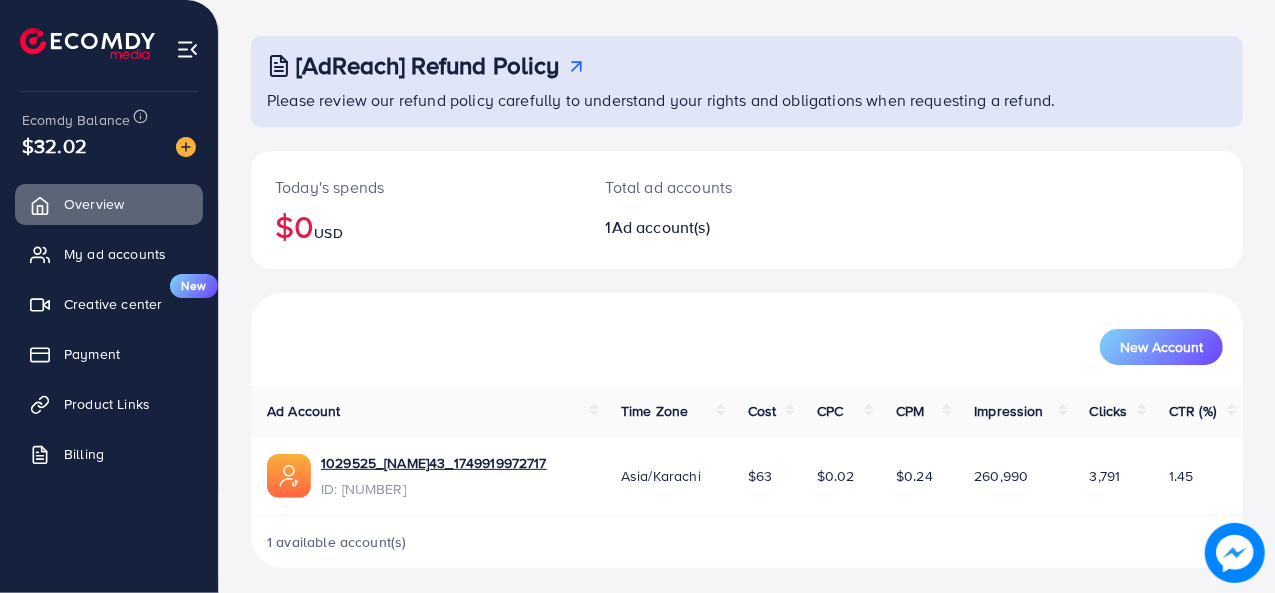 scroll, scrollTop: 94, scrollLeft: 0, axis: vertical 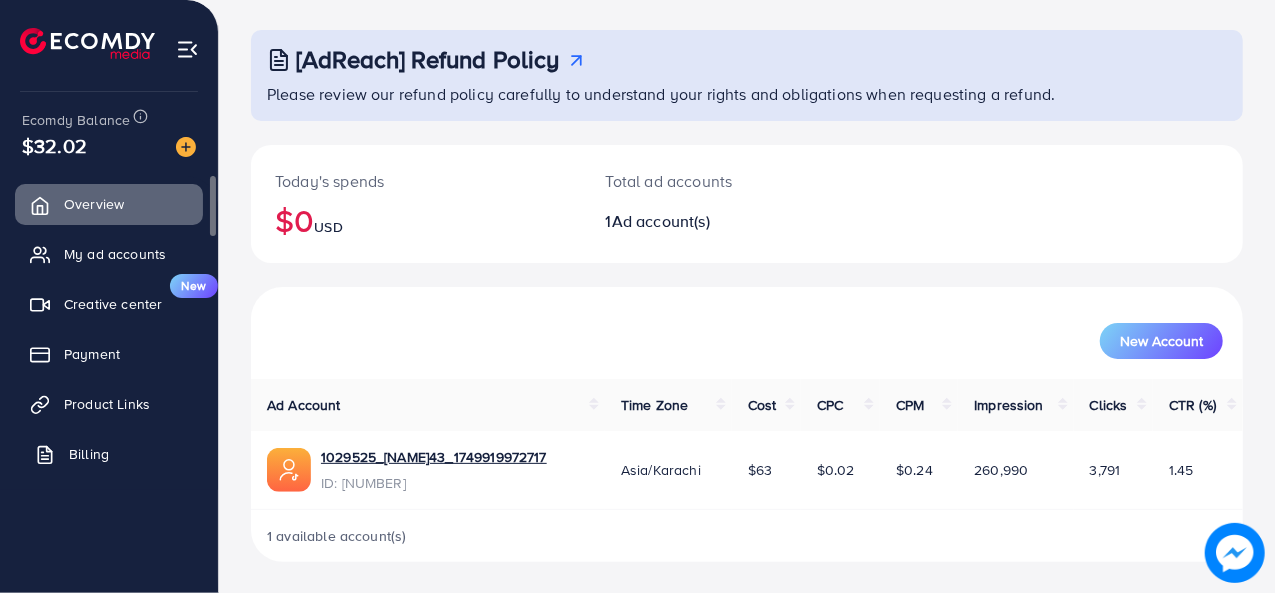 click on "Billing" at bounding box center [109, 454] 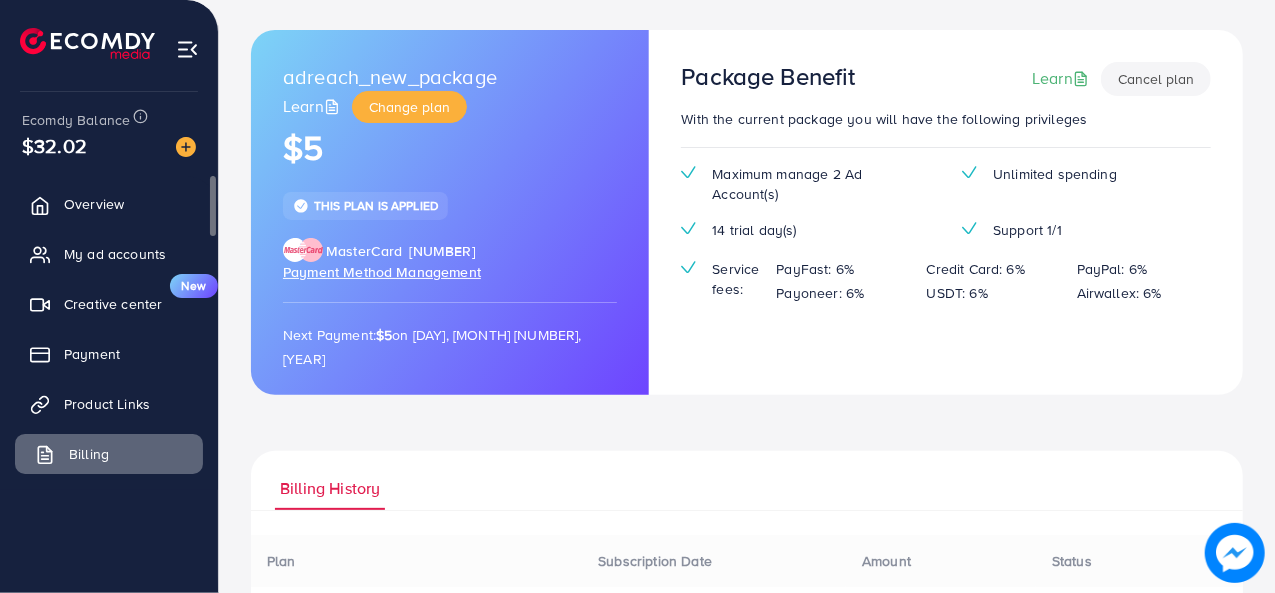 scroll, scrollTop: 0, scrollLeft: 0, axis: both 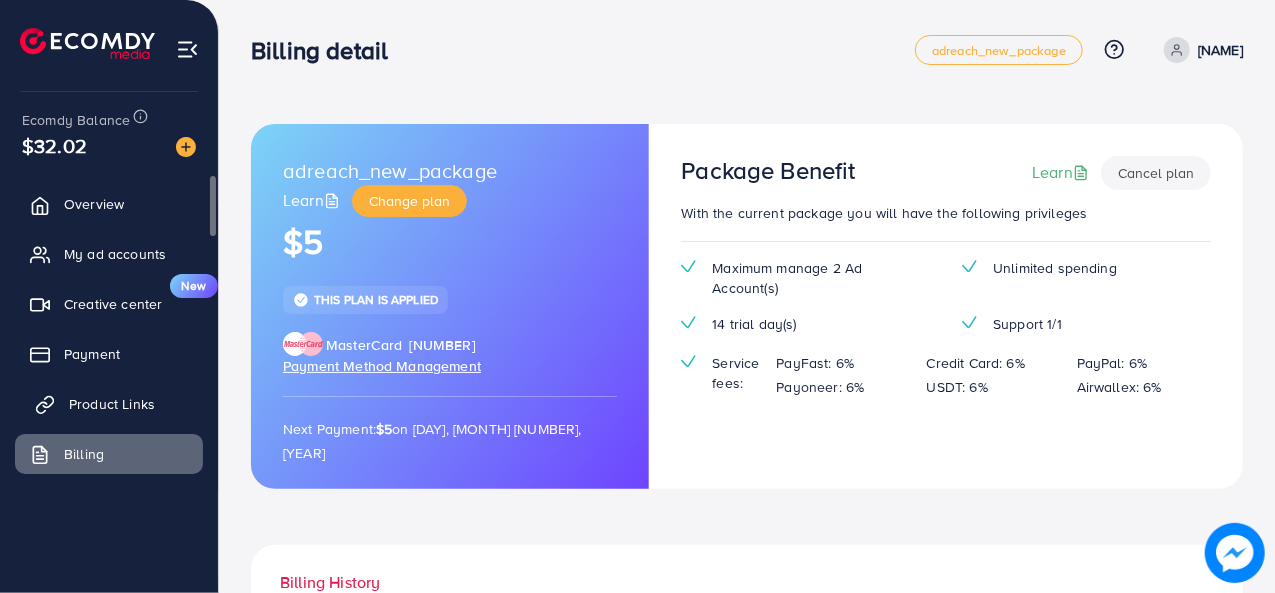 click on "Product Links" at bounding box center [109, 404] 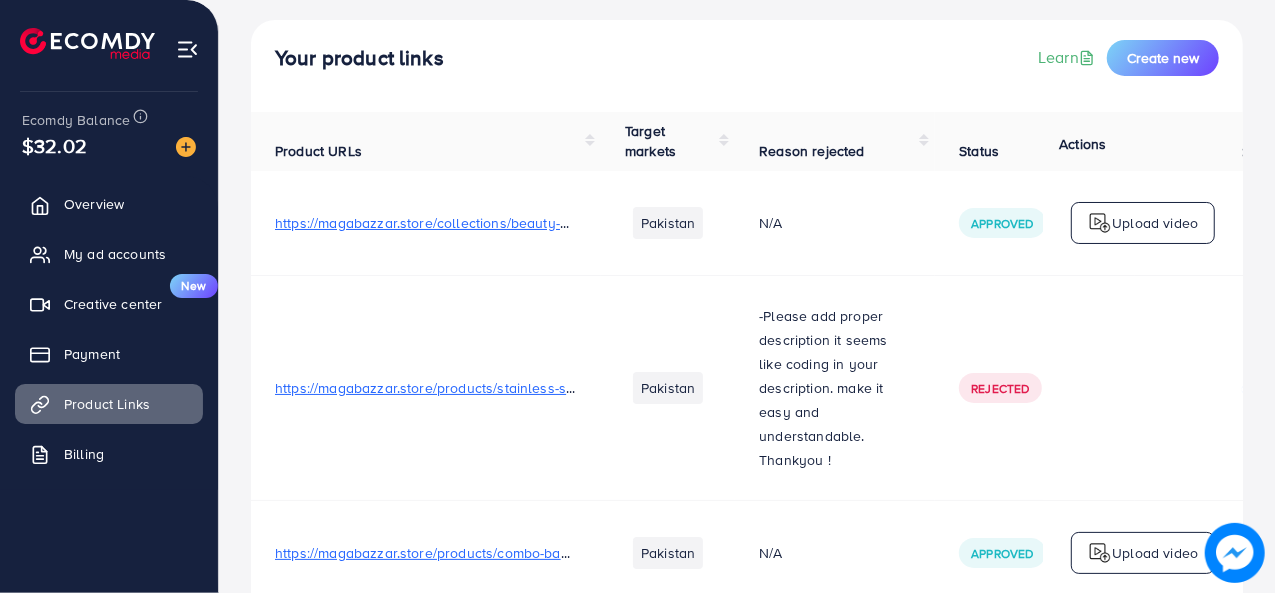 scroll, scrollTop: 100, scrollLeft: 0, axis: vertical 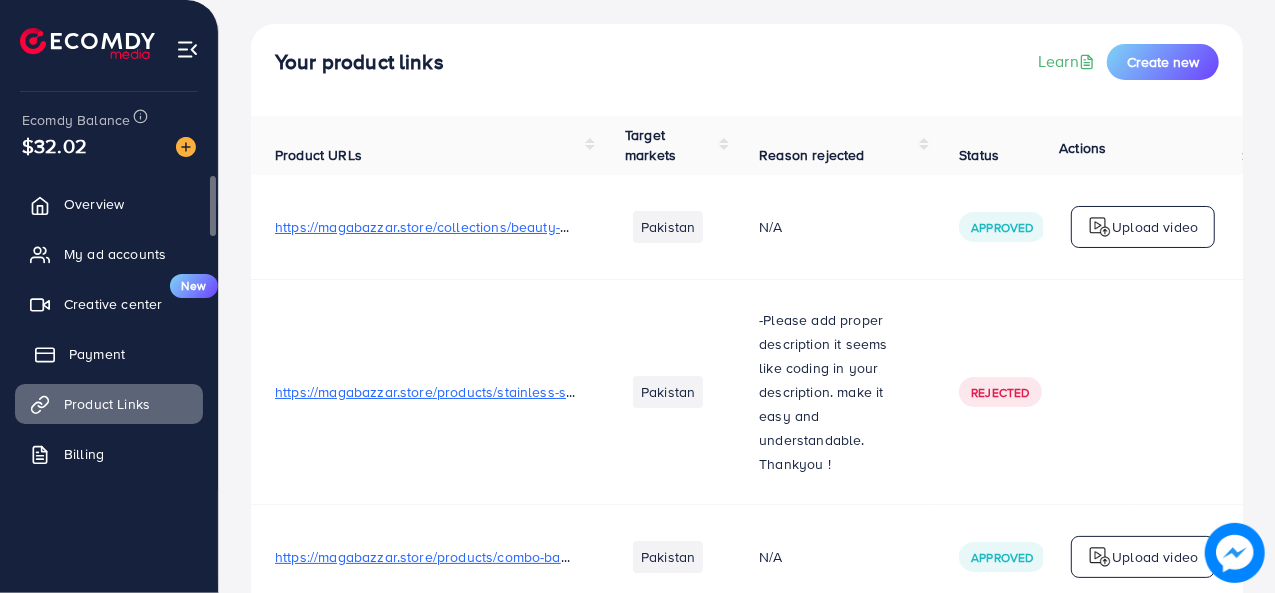 click on "Payment" at bounding box center (97, 354) 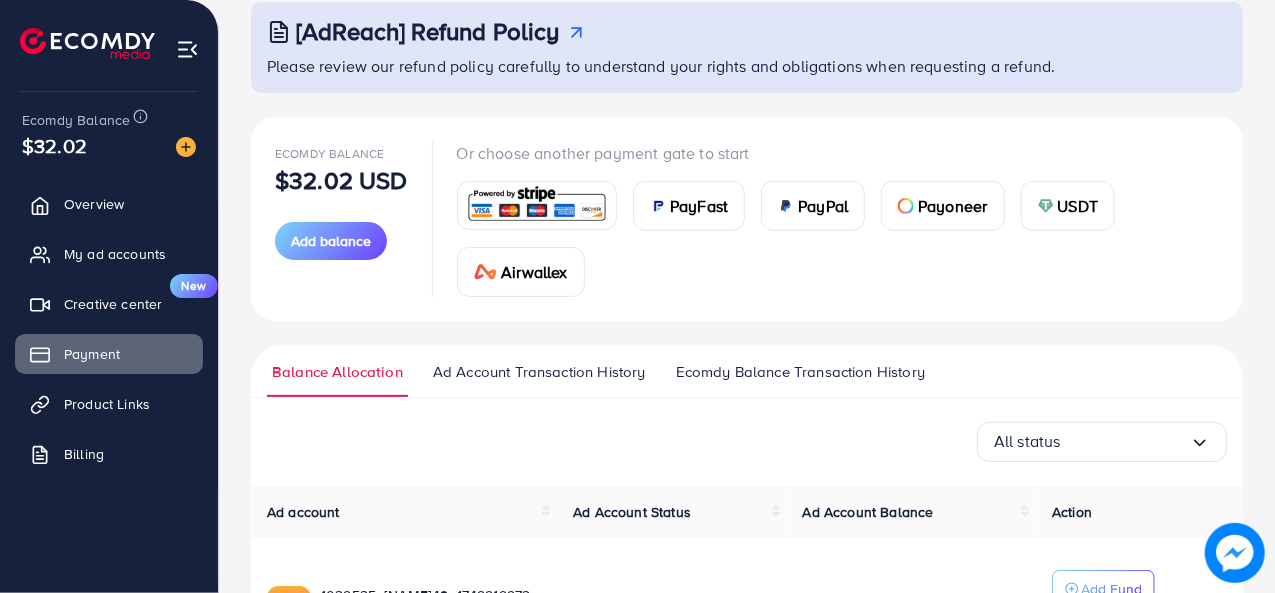 scroll, scrollTop: 118, scrollLeft: 0, axis: vertical 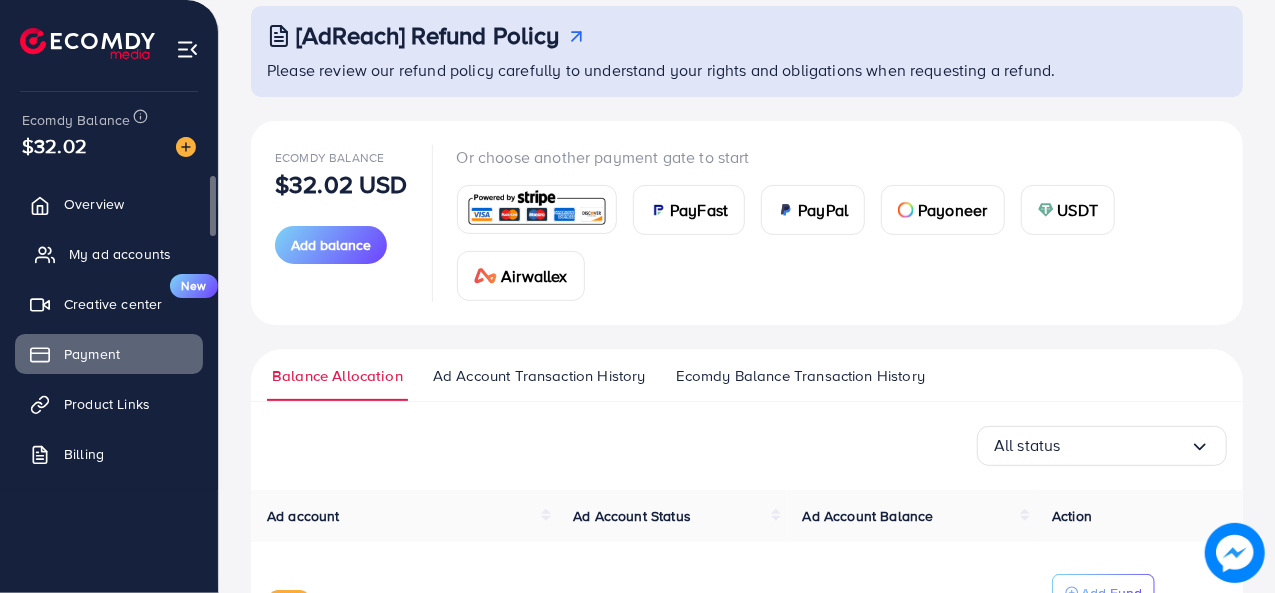 click on "My ad accounts" at bounding box center (120, 254) 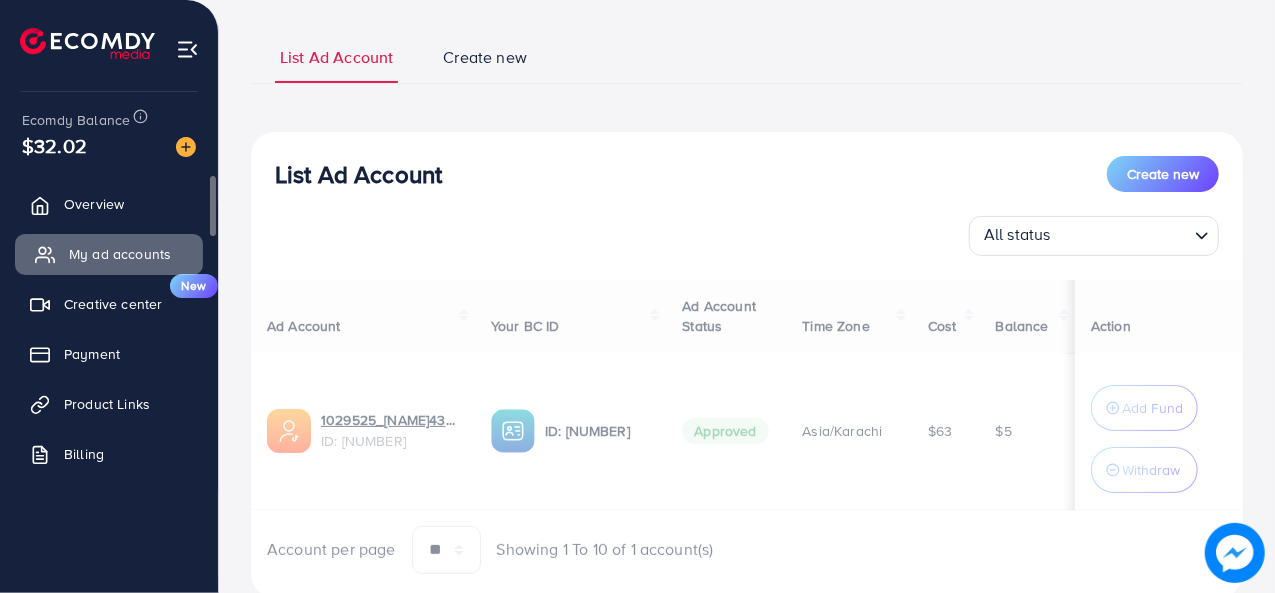 scroll, scrollTop: 0, scrollLeft: 0, axis: both 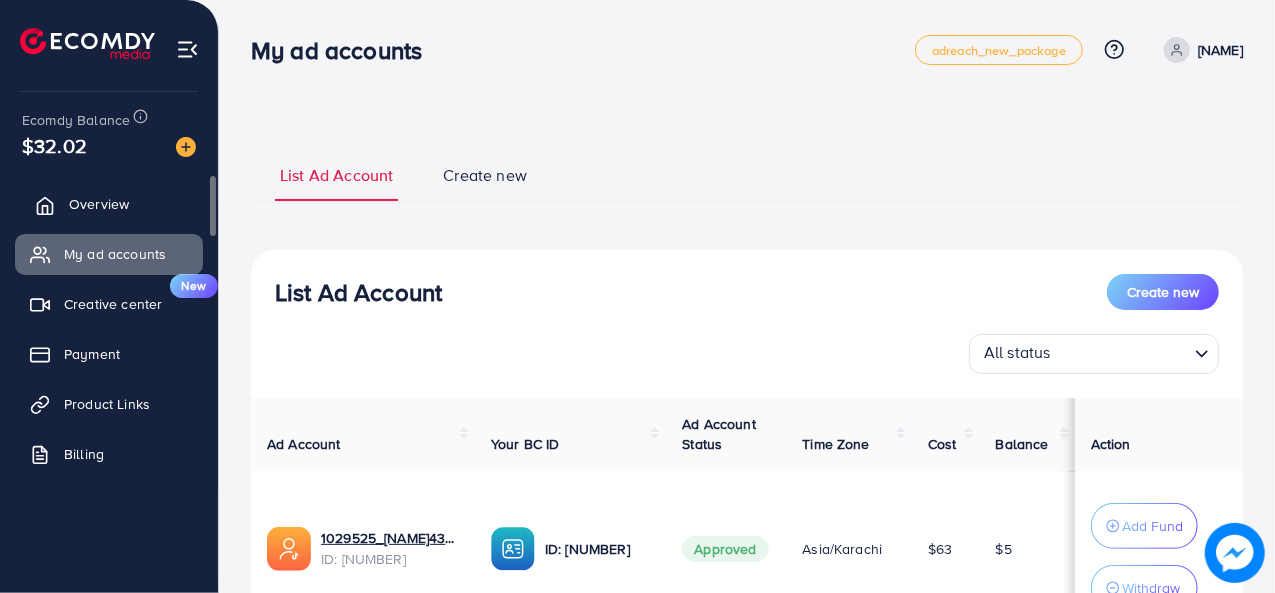 click on "Overview" at bounding box center (109, 204) 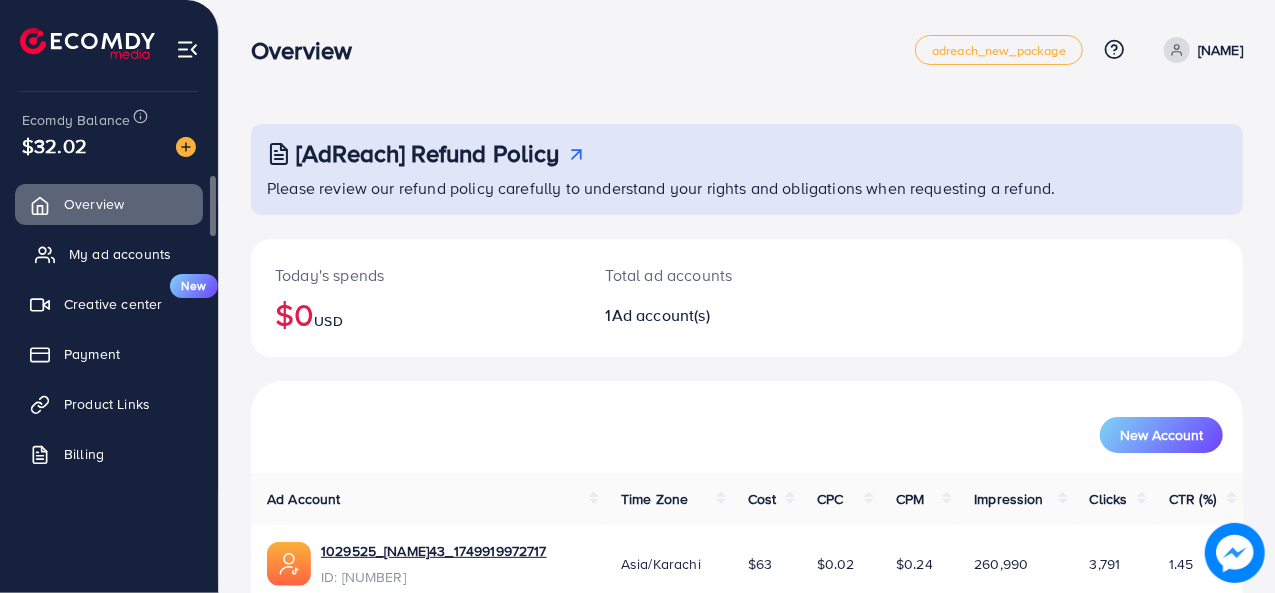 click on "My ad accounts" at bounding box center [120, 254] 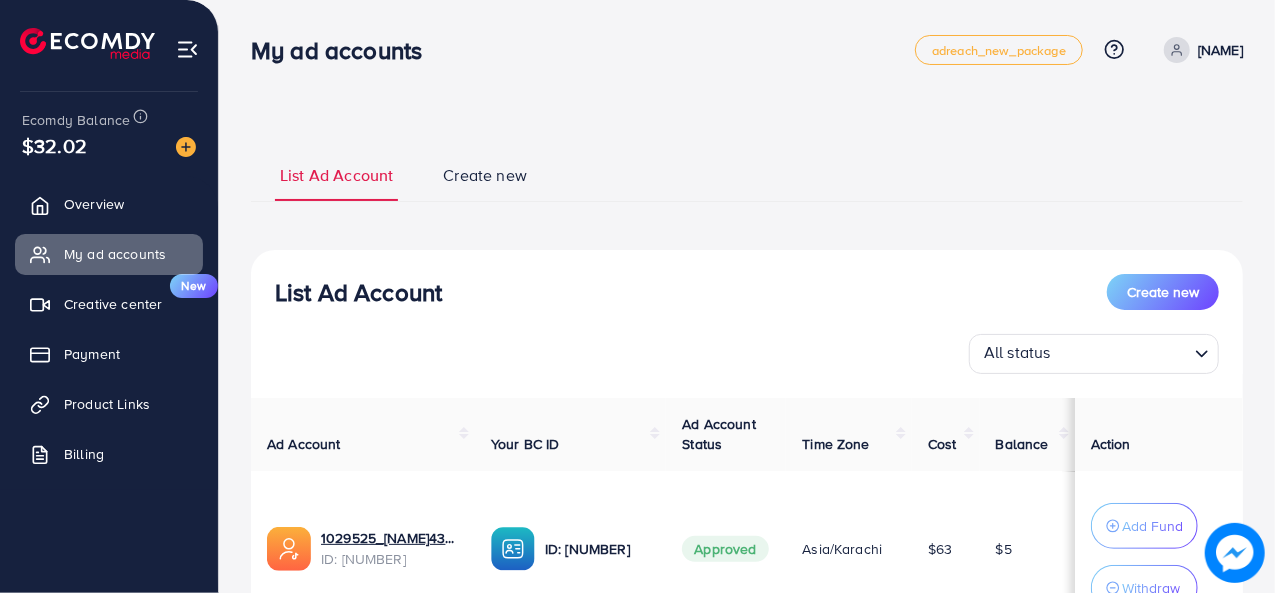 click at bounding box center [1177, 50] 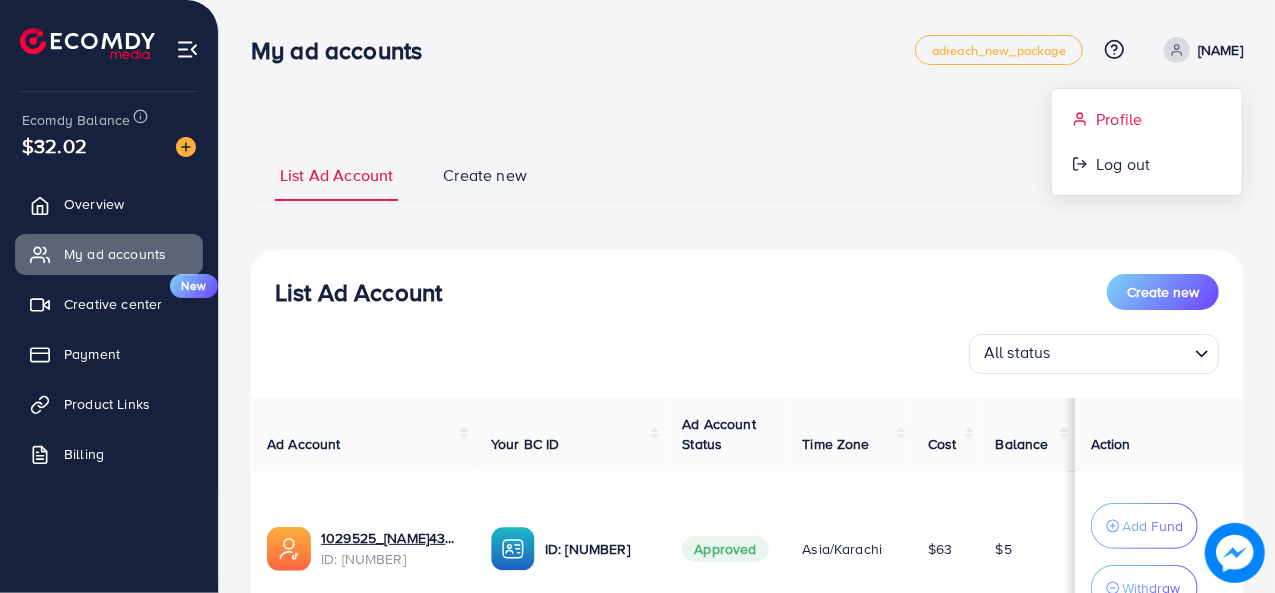 click on "Profile" at bounding box center [1119, 119] 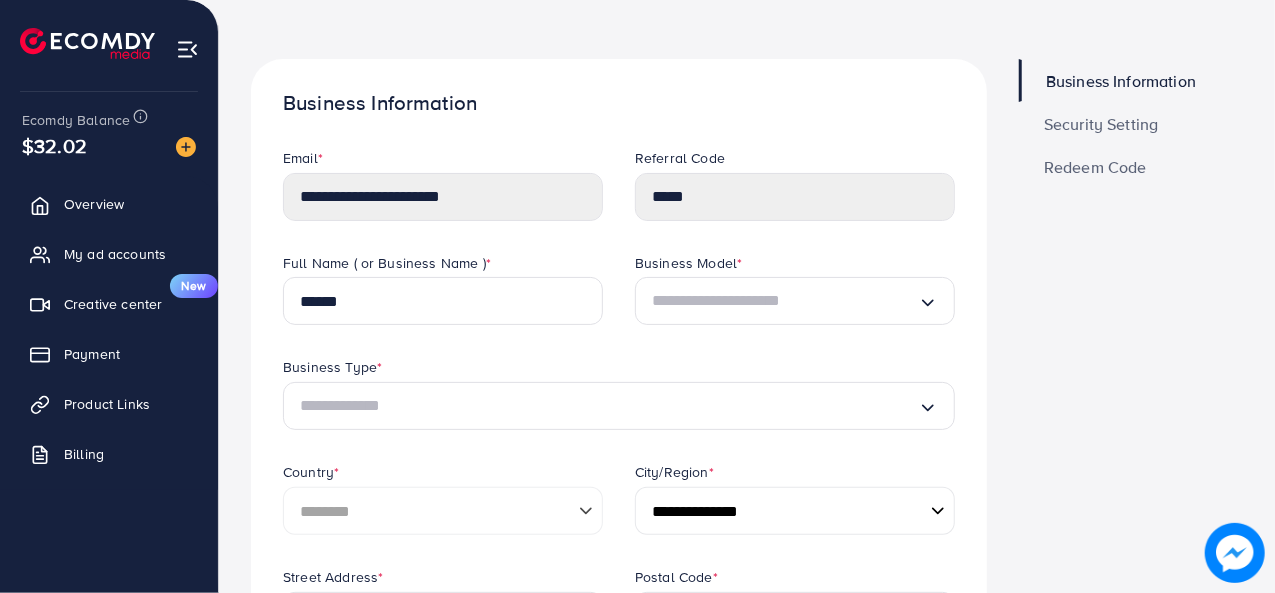 scroll, scrollTop: 66, scrollLeft: 0, axis: vertical 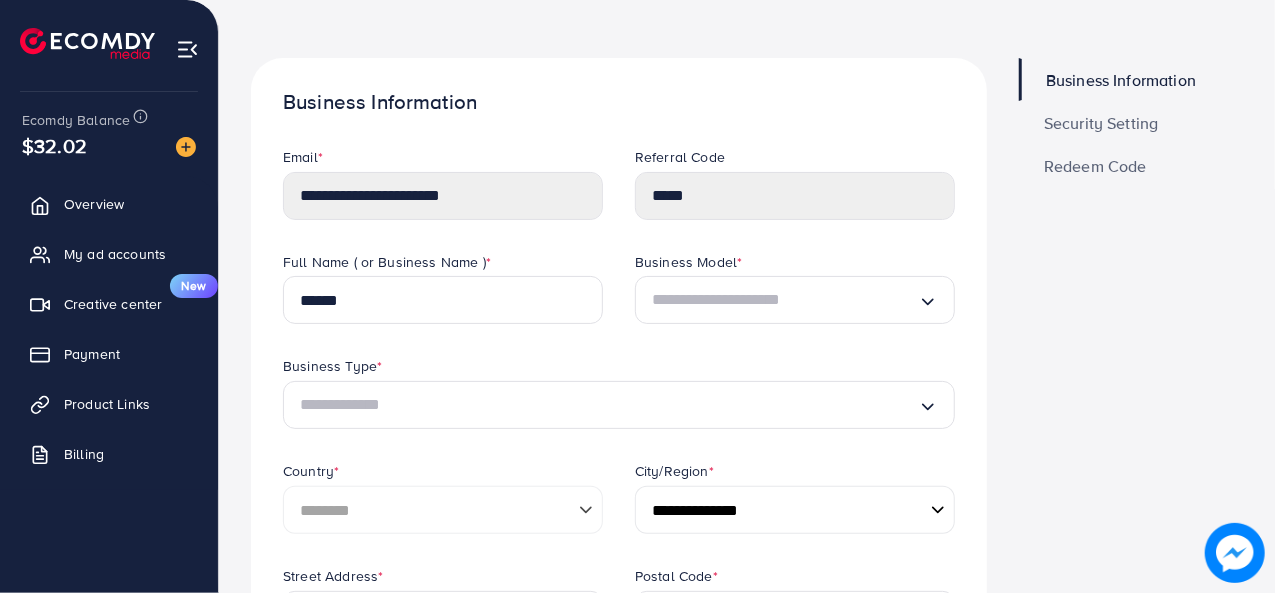 click on "Security Setting" at bounding box center (1101, 123) 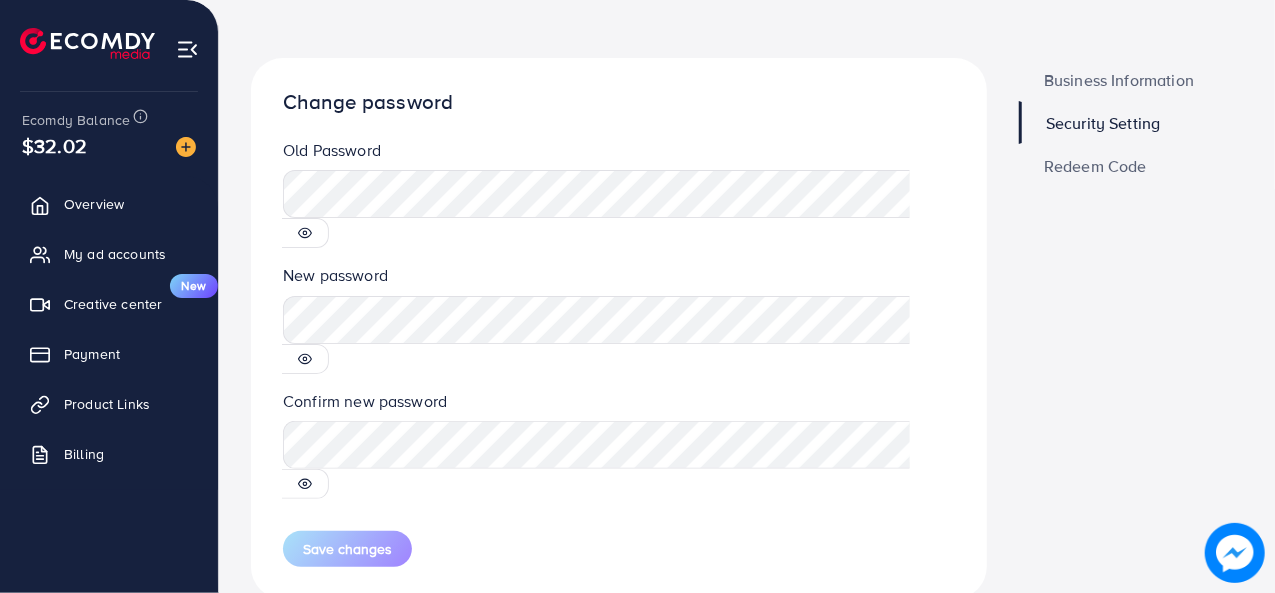 scroll, scrollTop: 0, scrollLeft: 0, axis: both 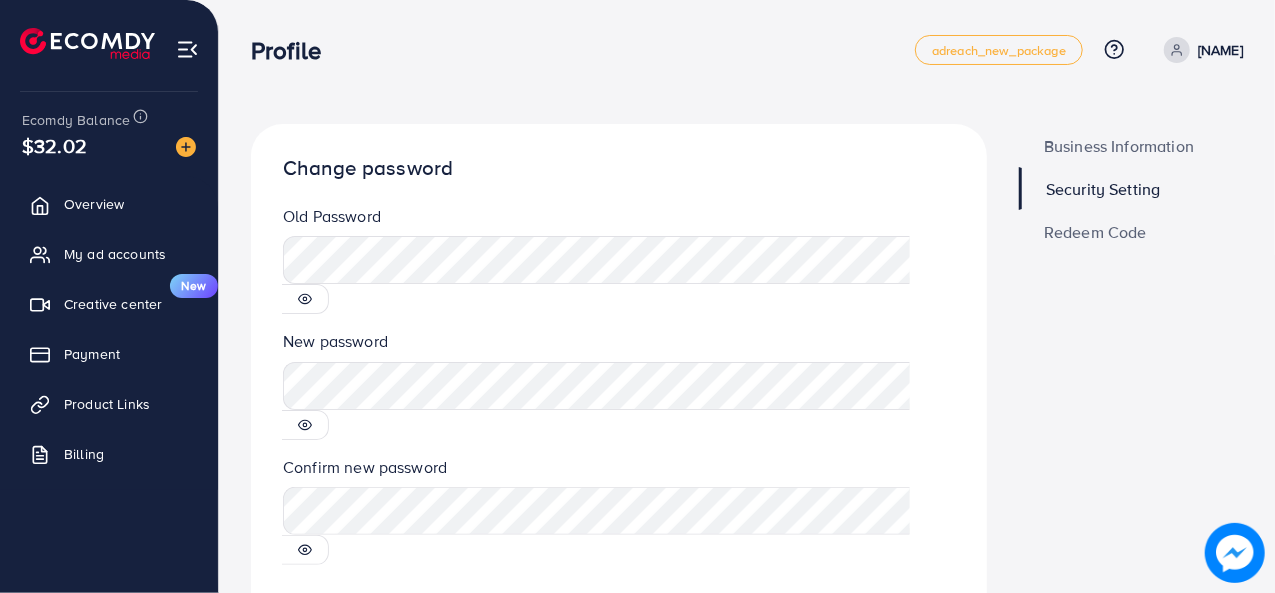 click on "Redeem Code" at bounding box center (1095, 232) 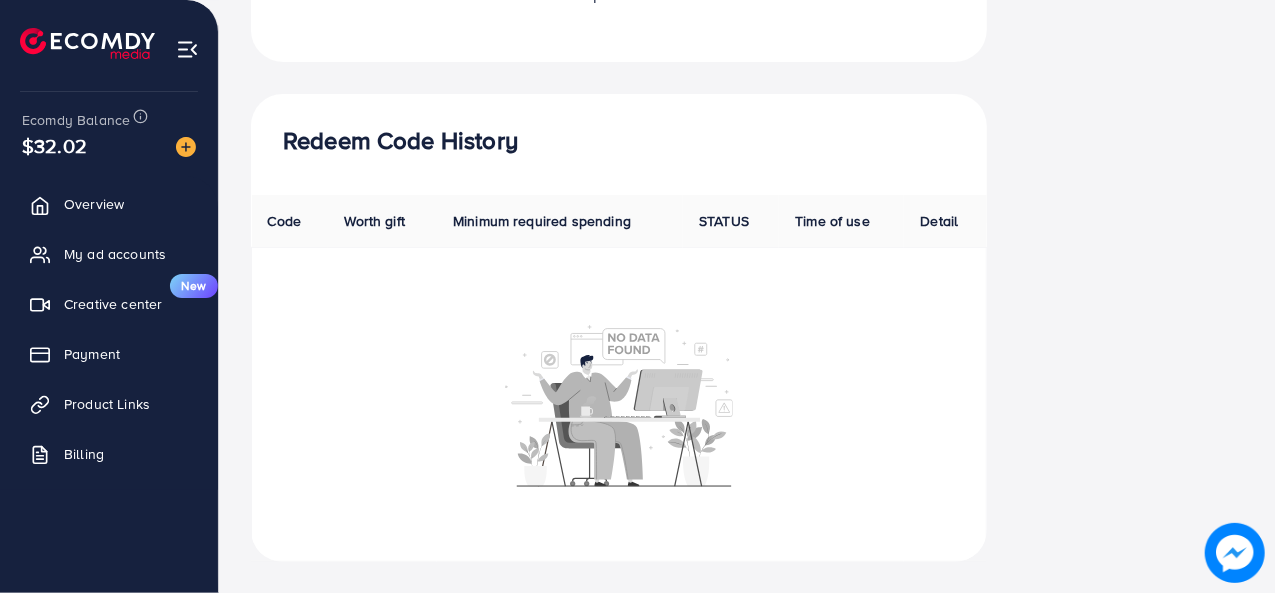 scroll, scrollTop: 0, scrollLeft: 0, axis: both 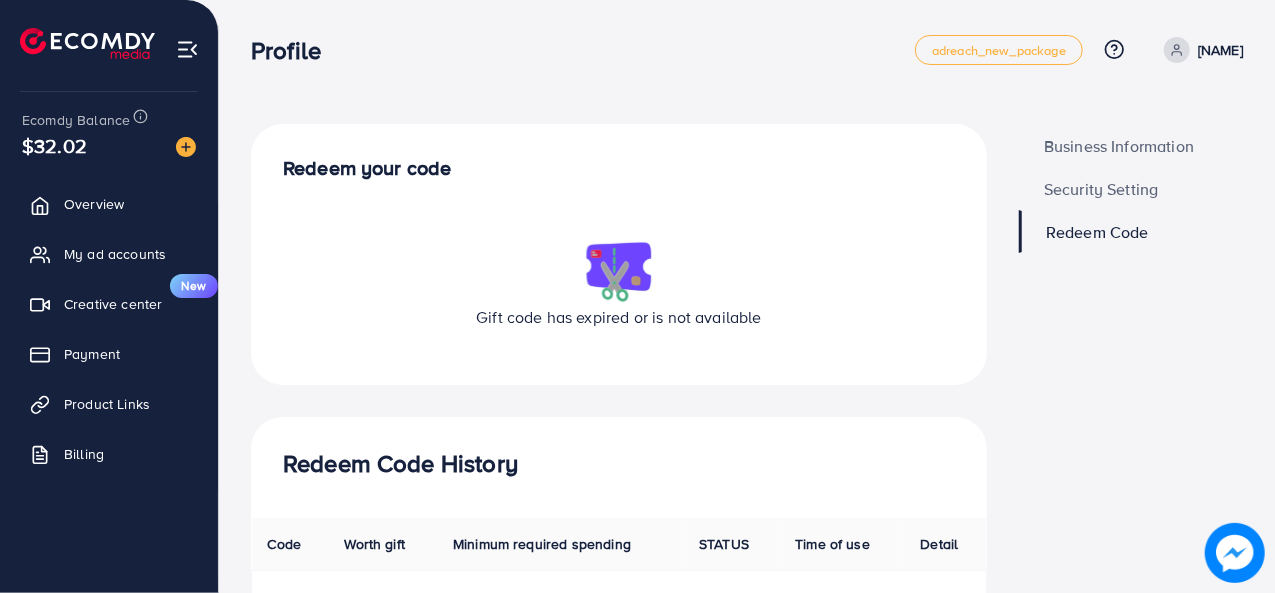 click on "Business Information" at bounding box center (1119, 146) 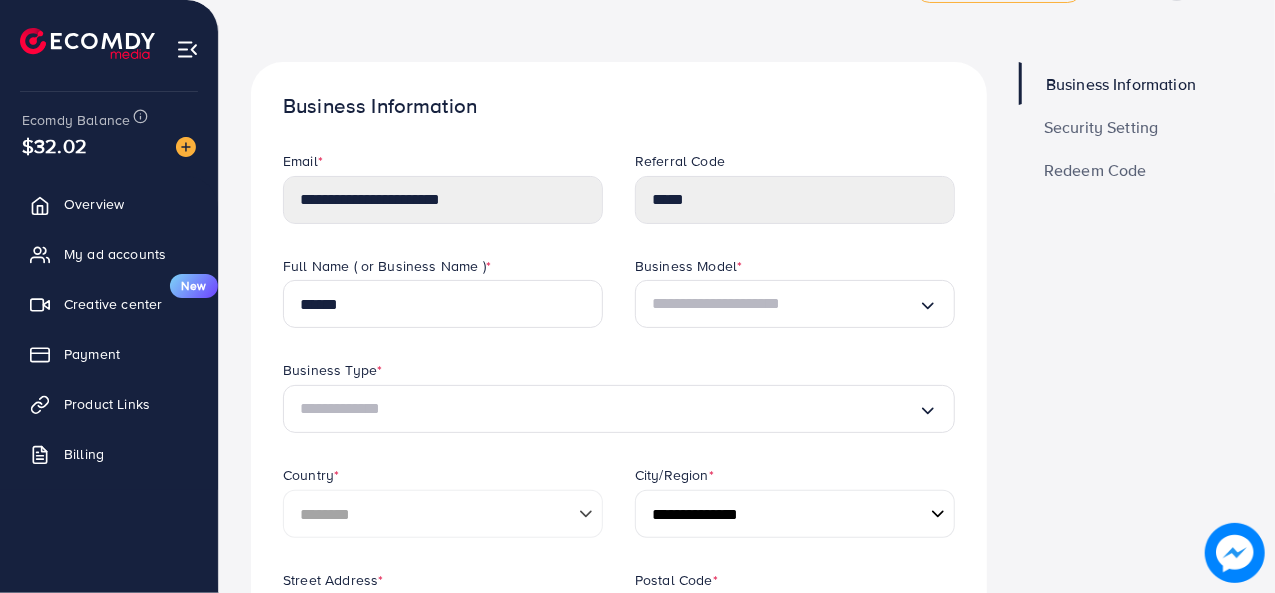 scroll, scrollTop: 63, scrollLeft: 0, axis: vertical 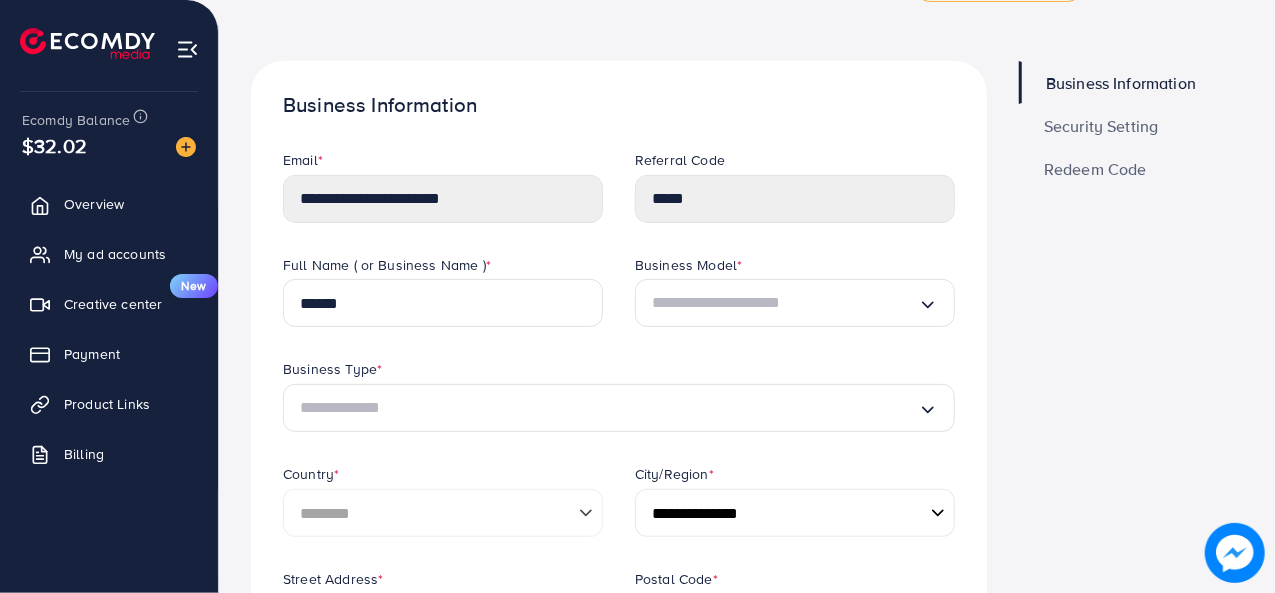 drag, startPoint x: 618, startPoint y: 269, endPoint x: 590, endPoint y: 79, distance: 192.05208 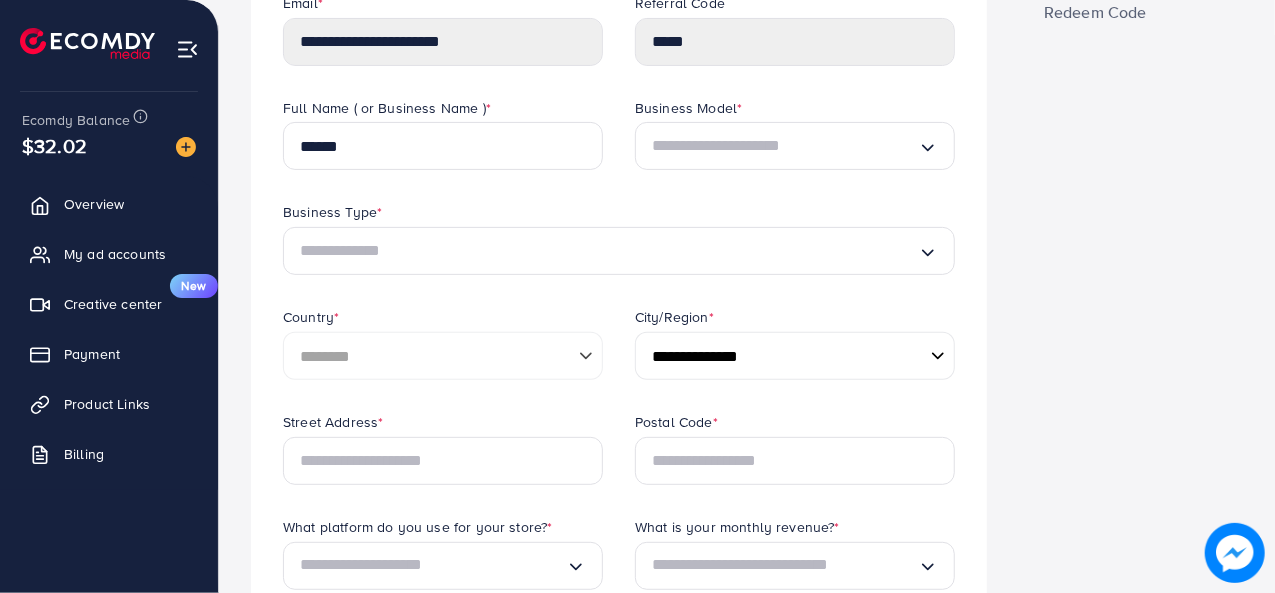 scroll, scrollTop: 221, scrollLeft: 0, axis: vertical 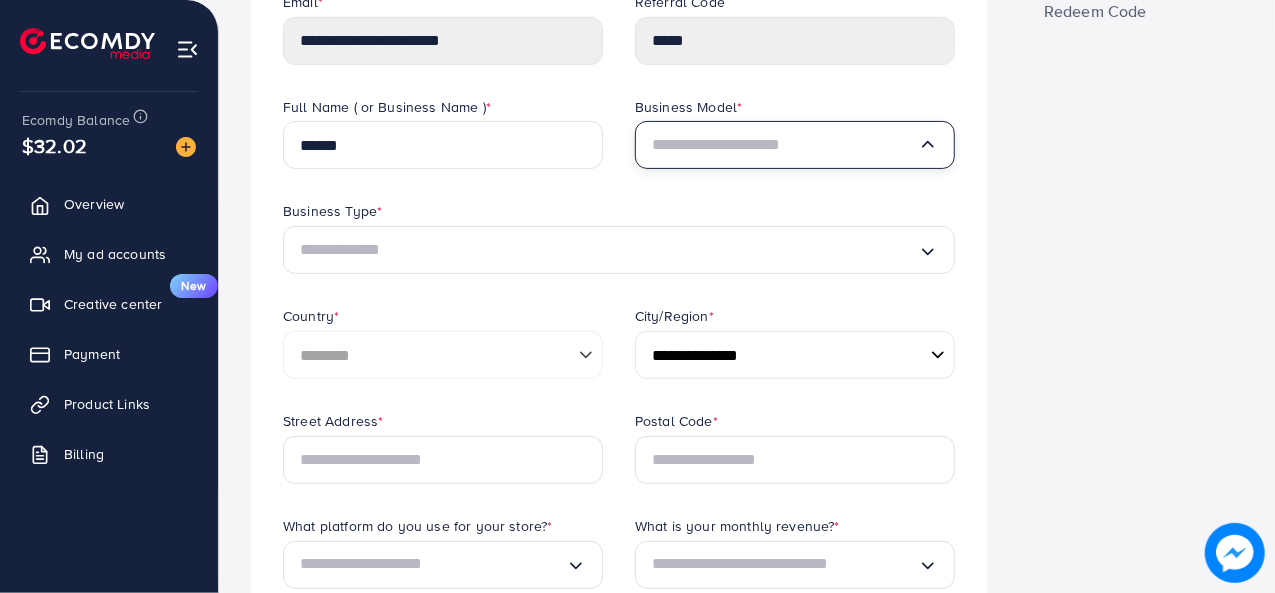 click at bounding box center (785, 145) 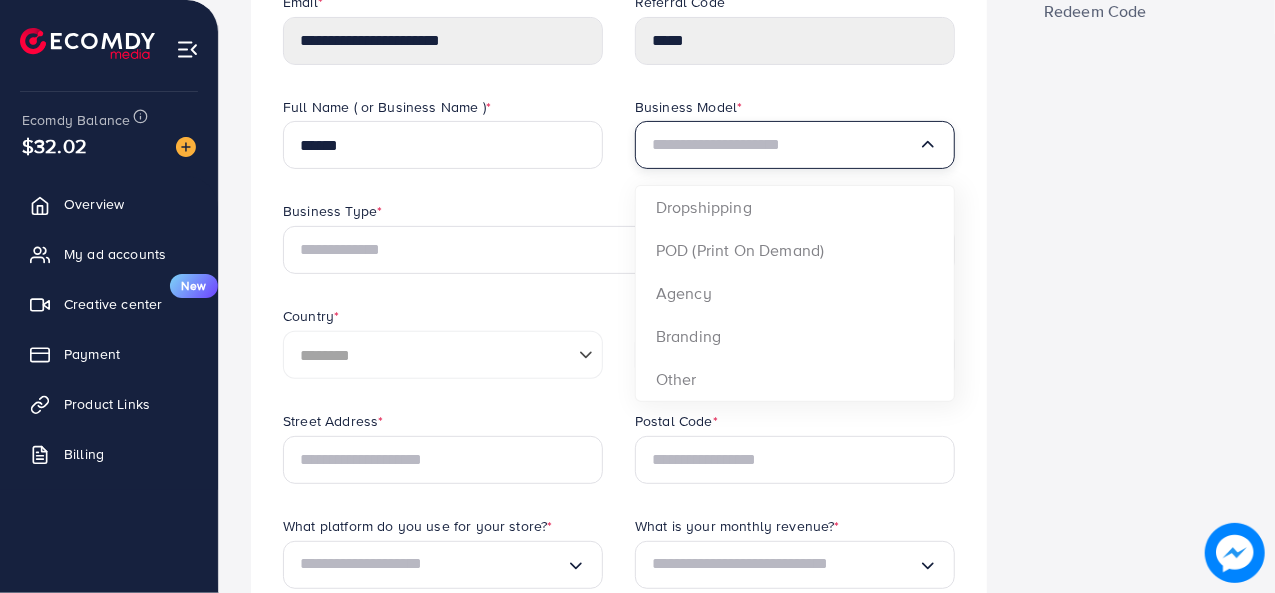 click at bounding box center [785, 145] 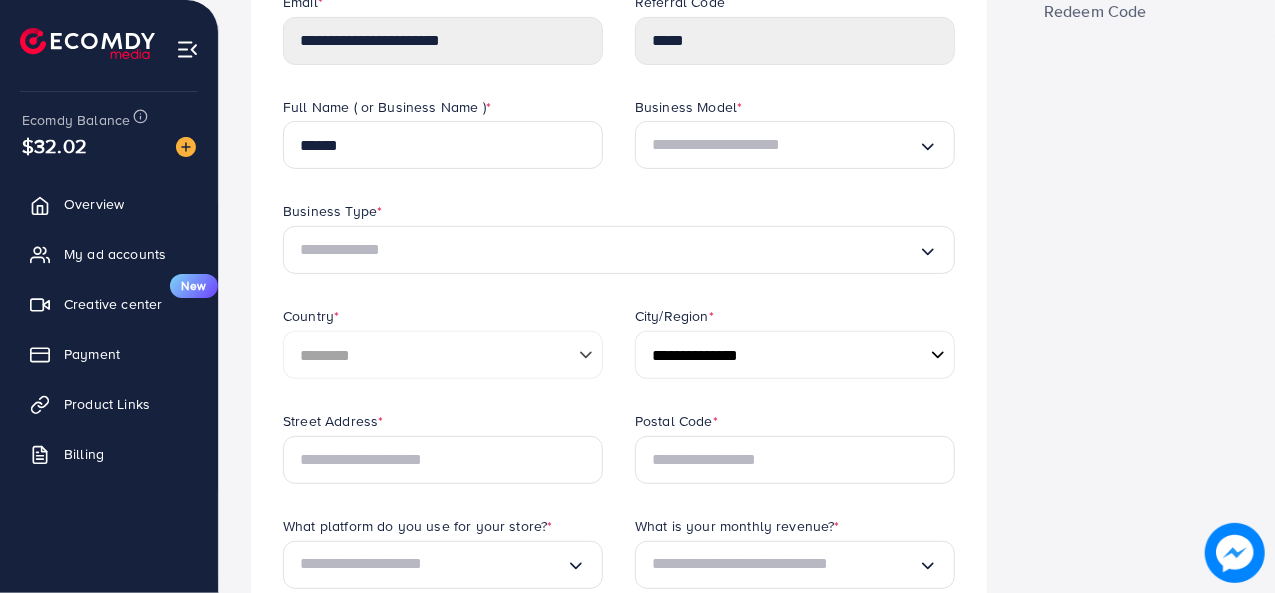 click on "Business Information Security Setting Redeem Code" at bounding box center (1131, 614) 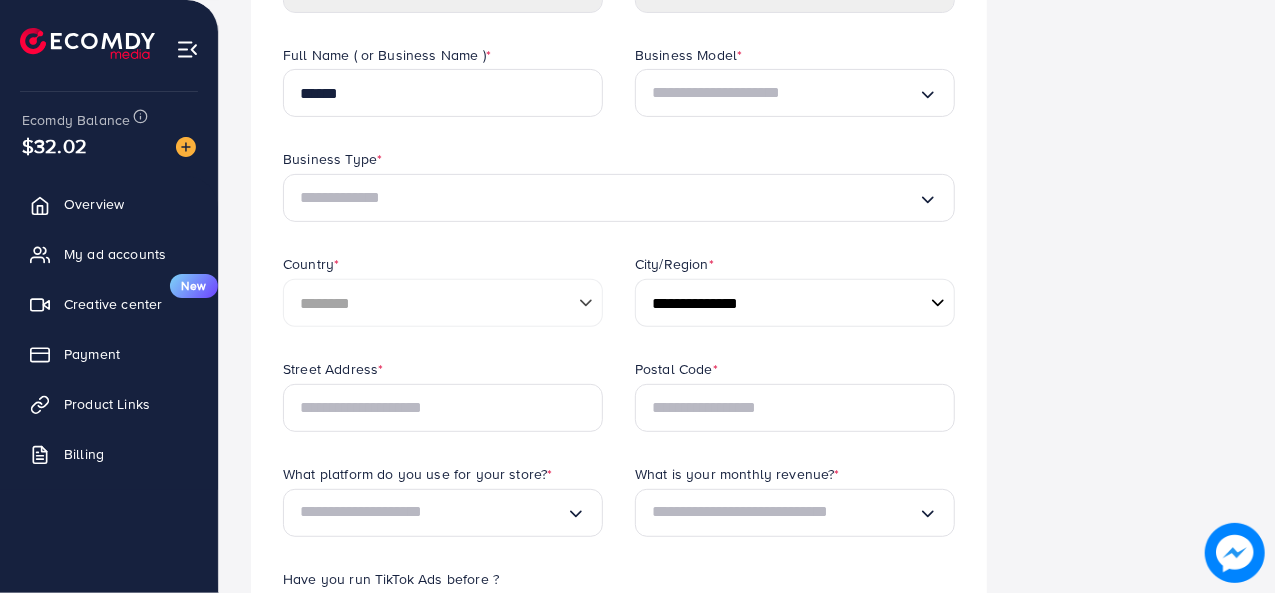 scroll, scrollTop: 0, scrollLeft: 0, axis: both 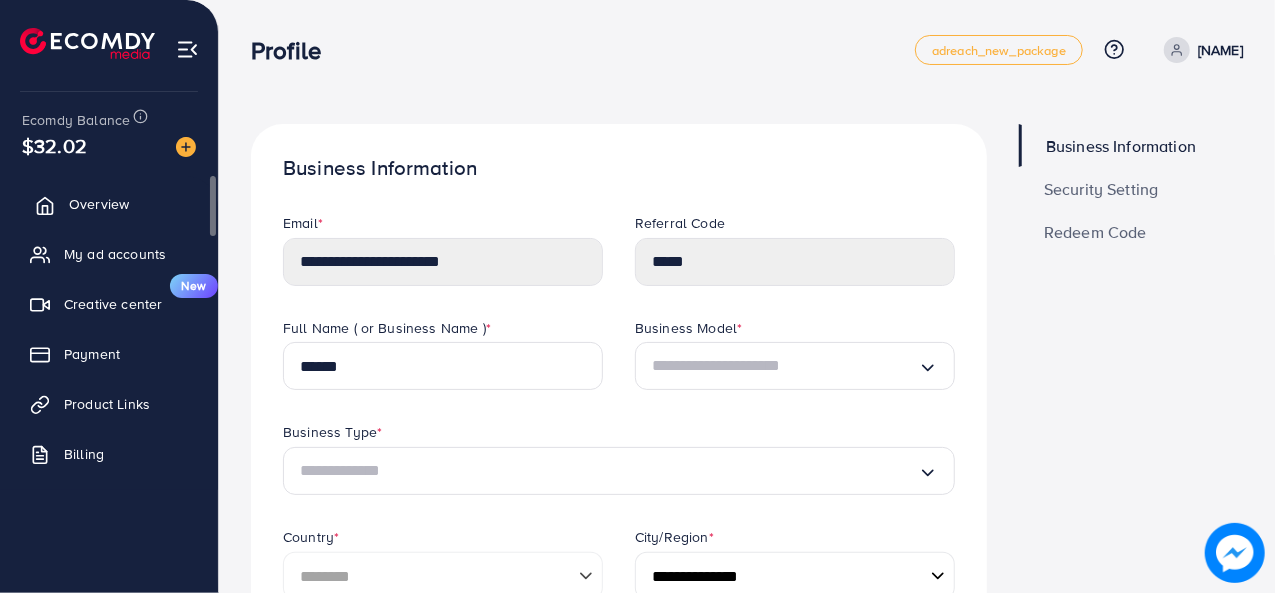 click on "Overview" at bounding box center [109, 204] 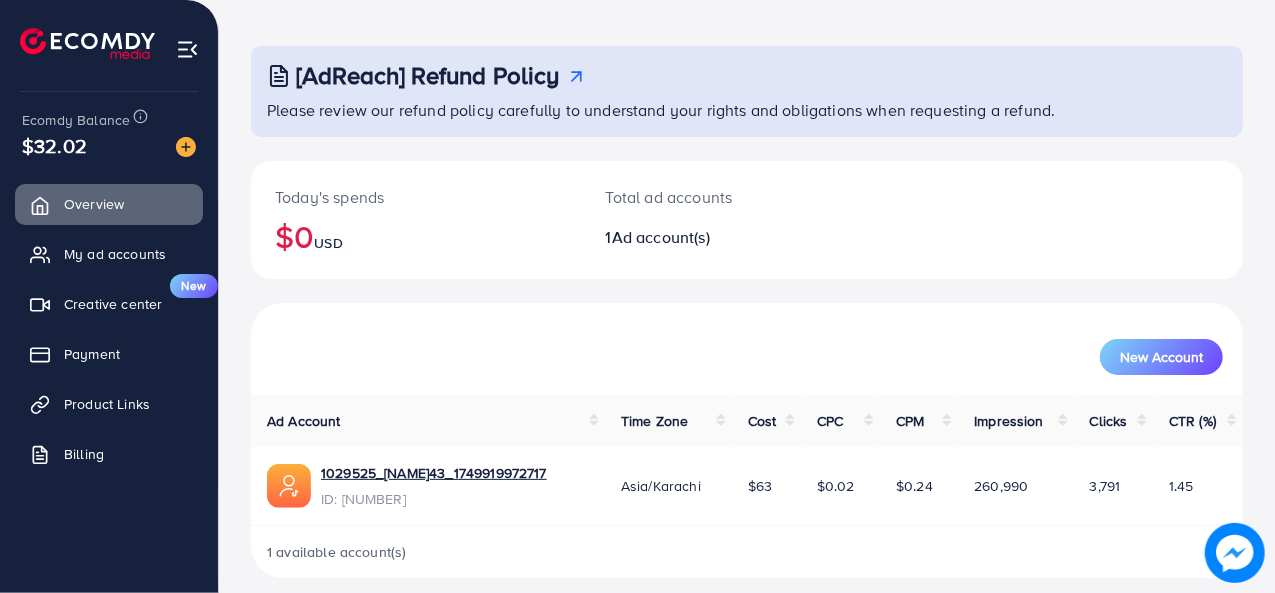 scroll, scrollTop: 89, scrollLeft: 0, axis: vertical 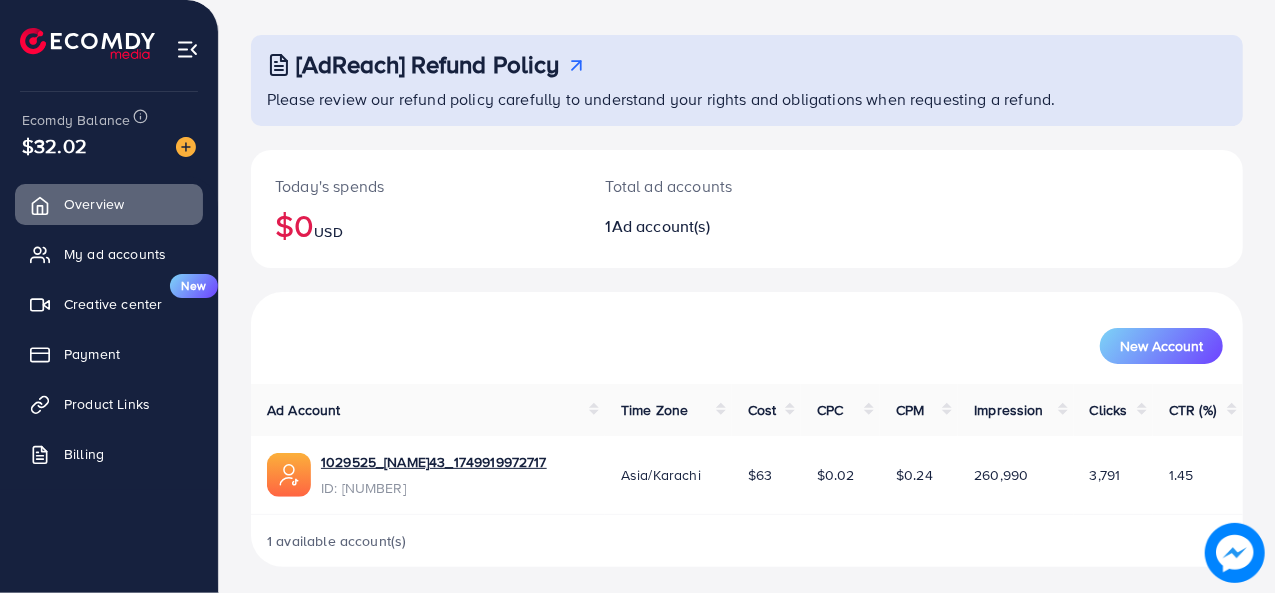 click at bounding box center (187, 49) 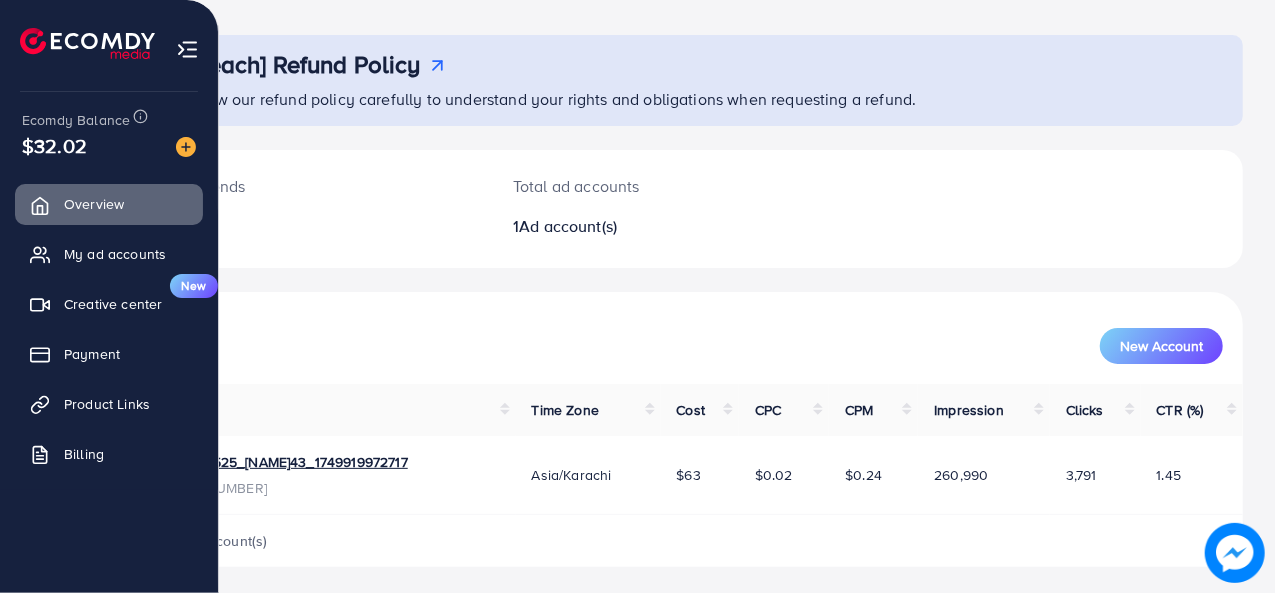 click at bounding box center [187, 49] 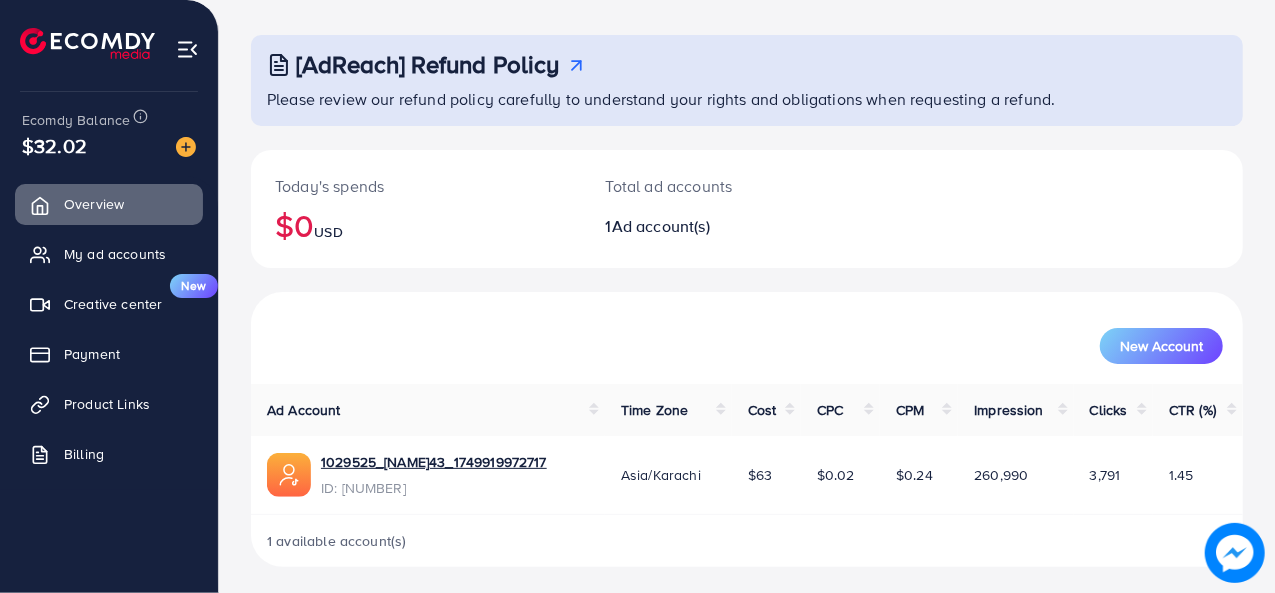click on "$32.02" at bounding box center (54, 145) 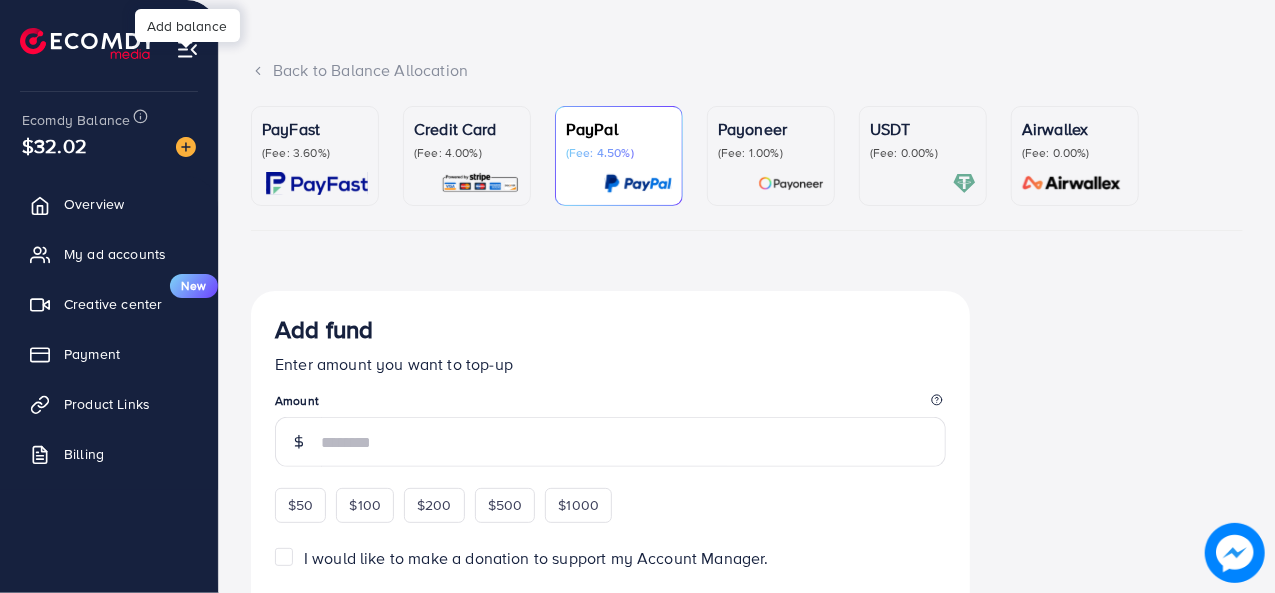 scroll, scrollTop: 0, scrollLeft: 0, axis: both 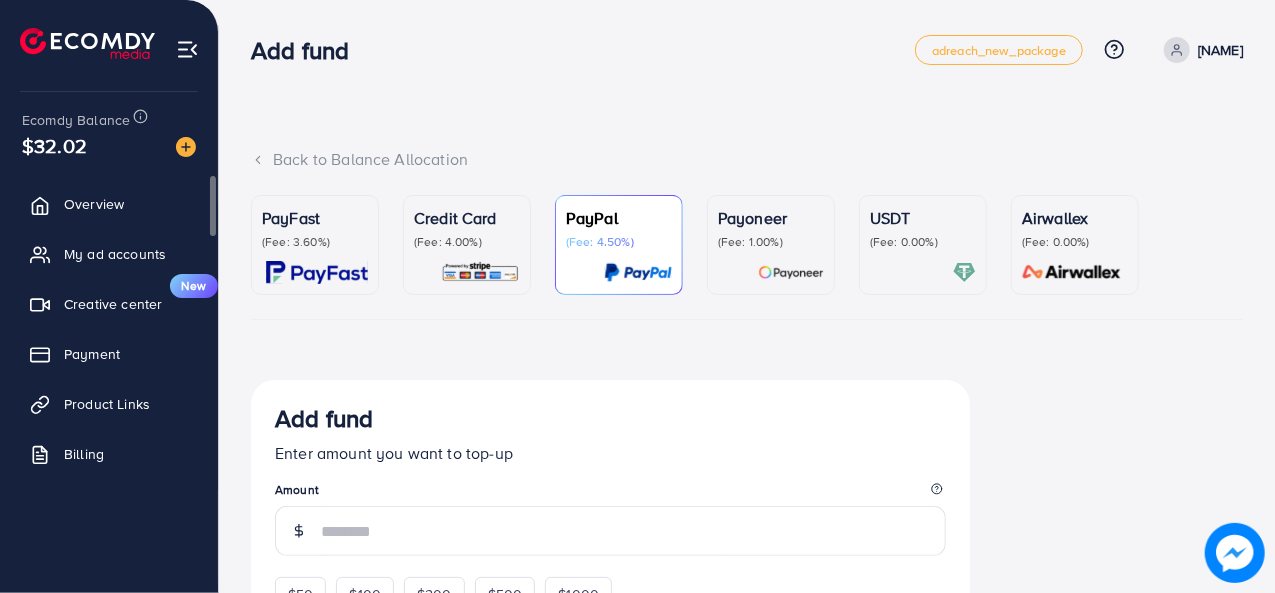 click on "Overview" at bounding box center (109, 204) 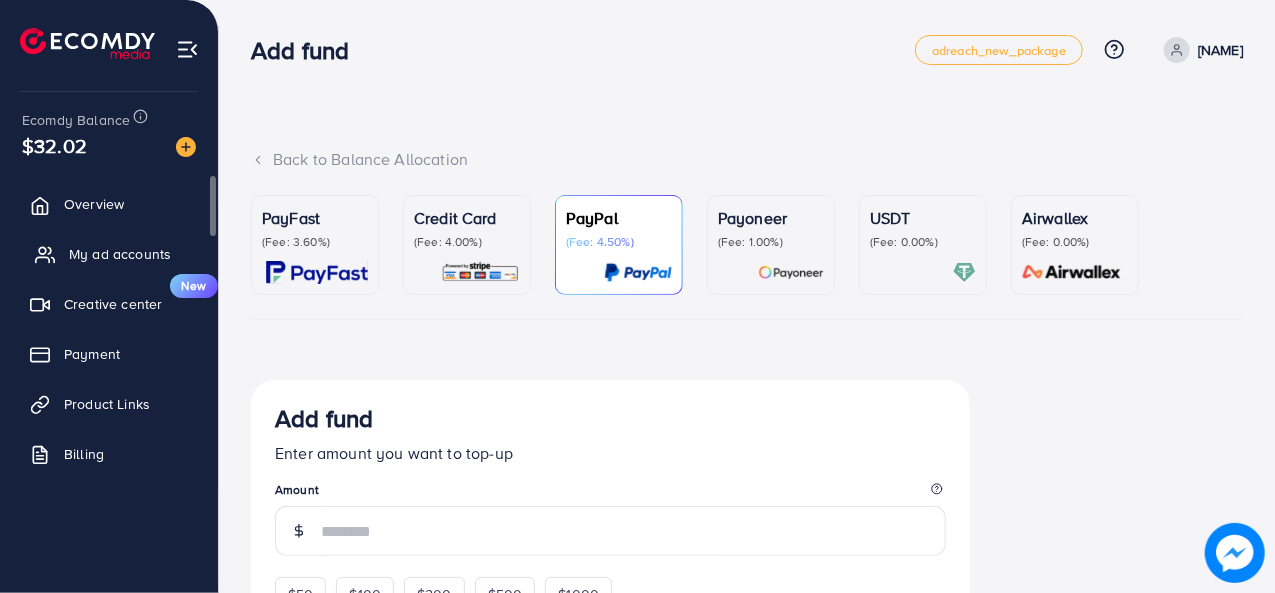 click on "My ad accounts" at bounding box center [109, 254] 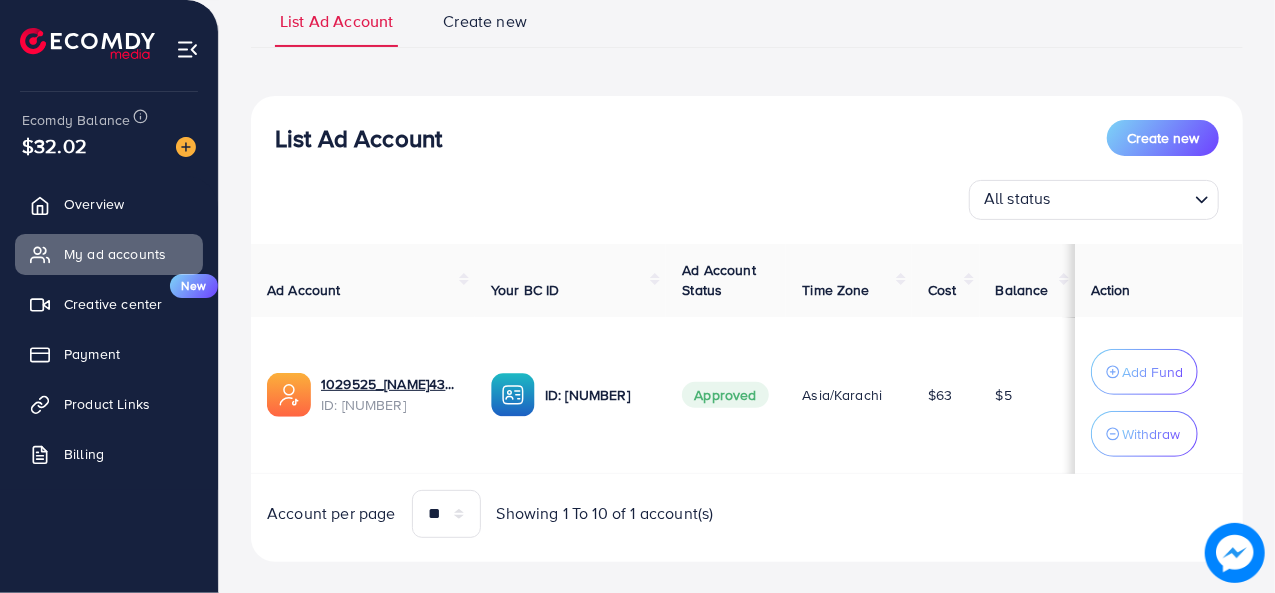 scroll, scrollTop: 155, scrollLeft: 0, axis: vertical 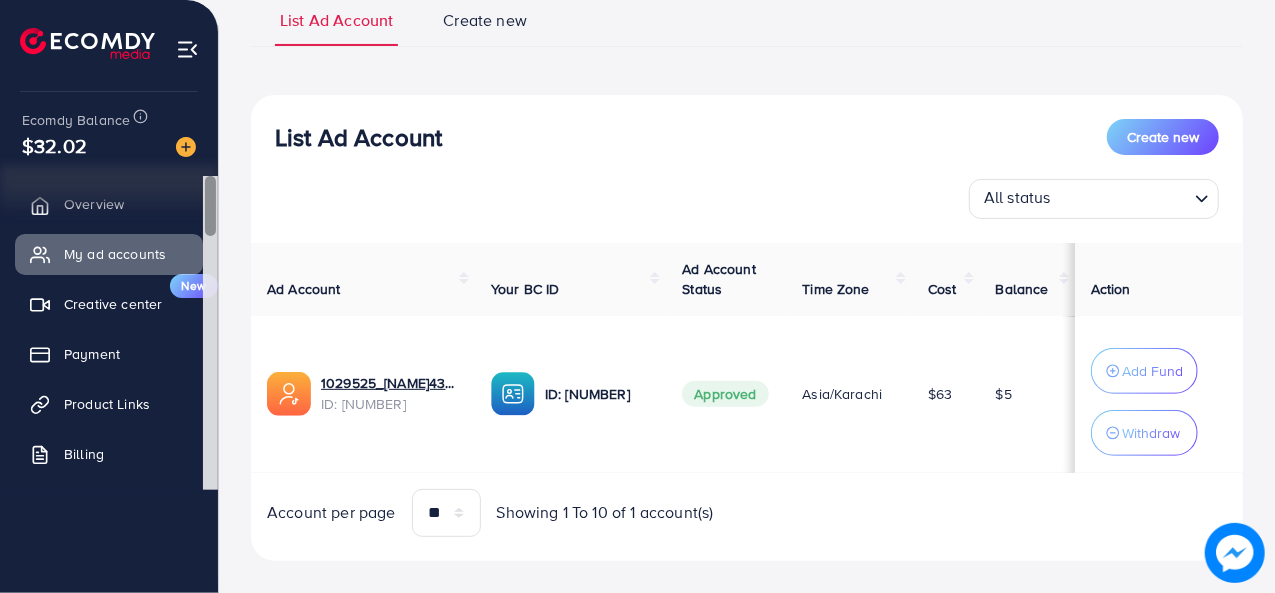 drag, startPoint x: 211, startPoint y: 197, endPoint x: 228, endPoint y: 177, distance: 26.24881 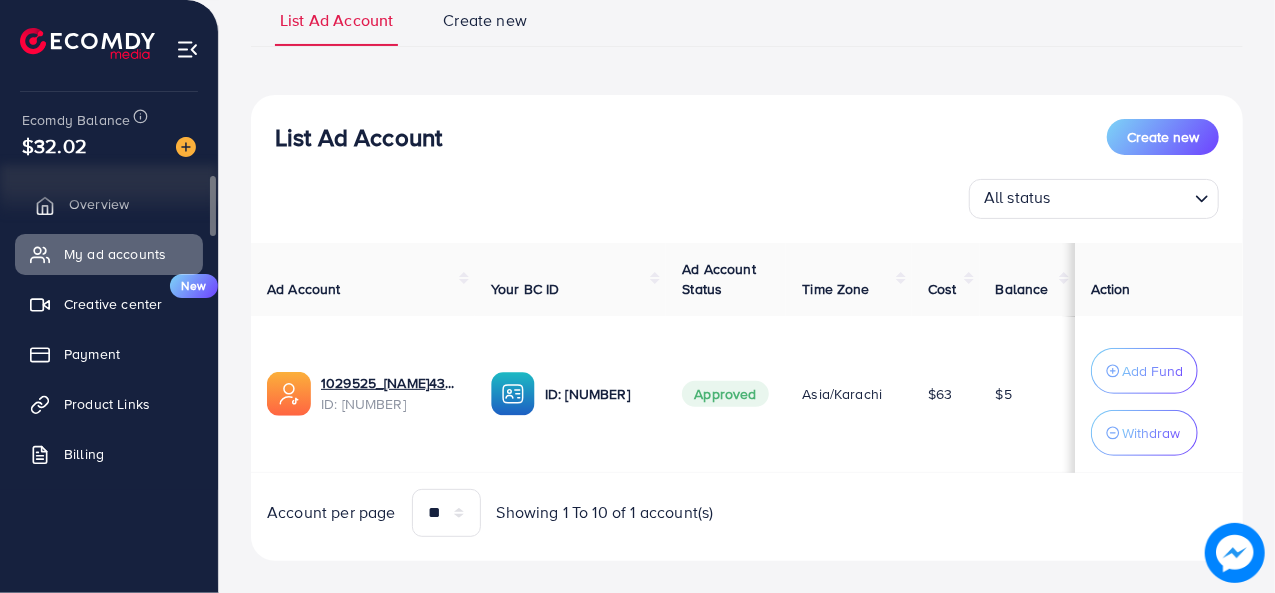 click on "Overview" at bounding box center (99, 204) 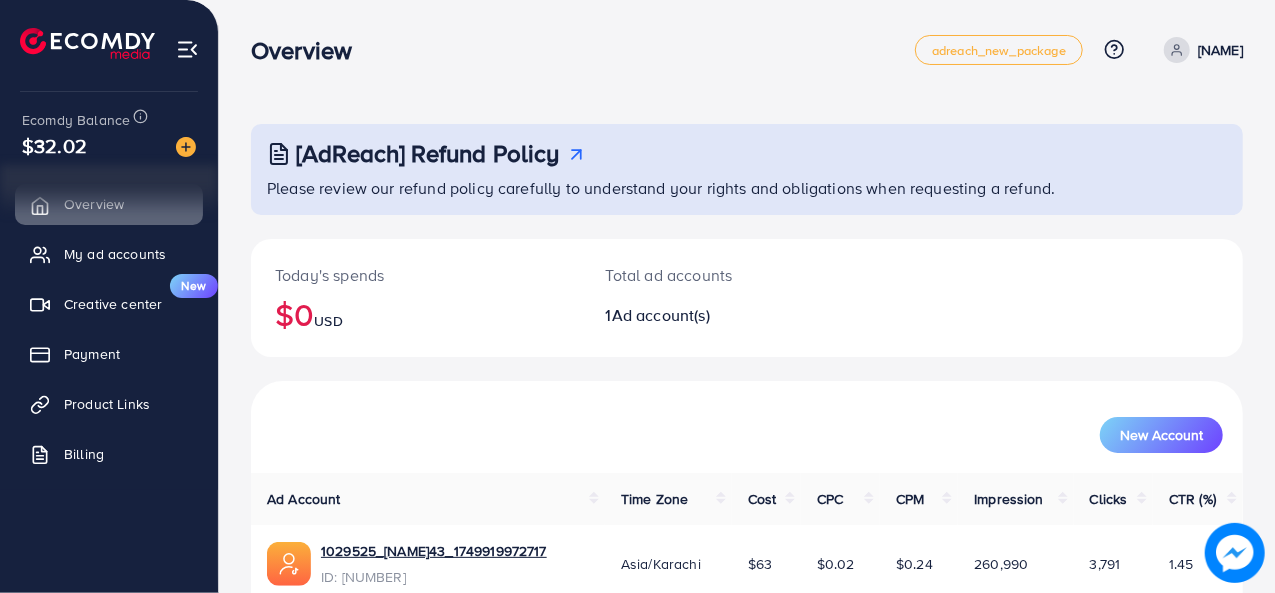 scroll, scrollTop: 94, scrollLeft: 0, axis: vertical 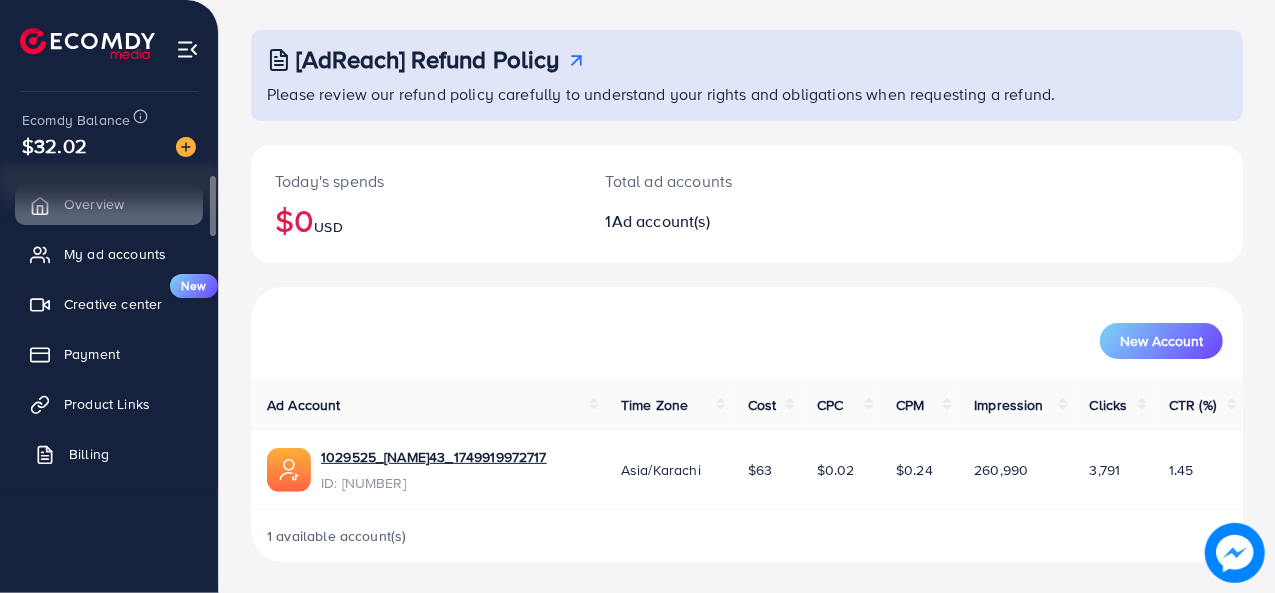 click on "Billing" at bounding box center (109, 454) 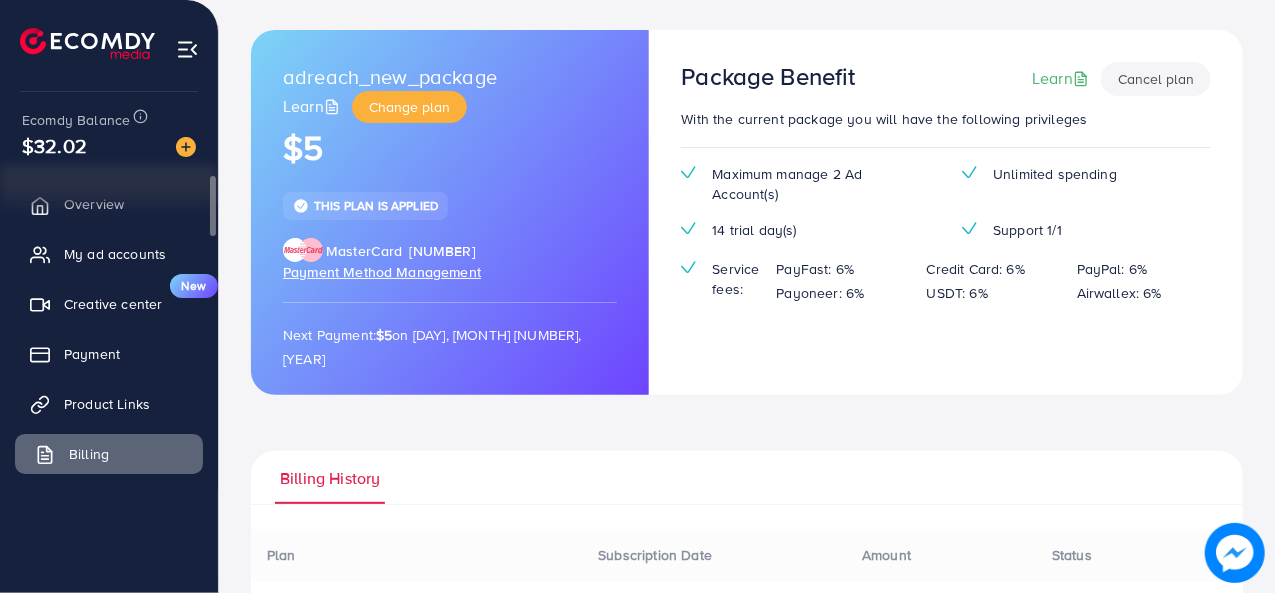 scroll, scrollTop: 0, scrollLeft: 0, axis: both 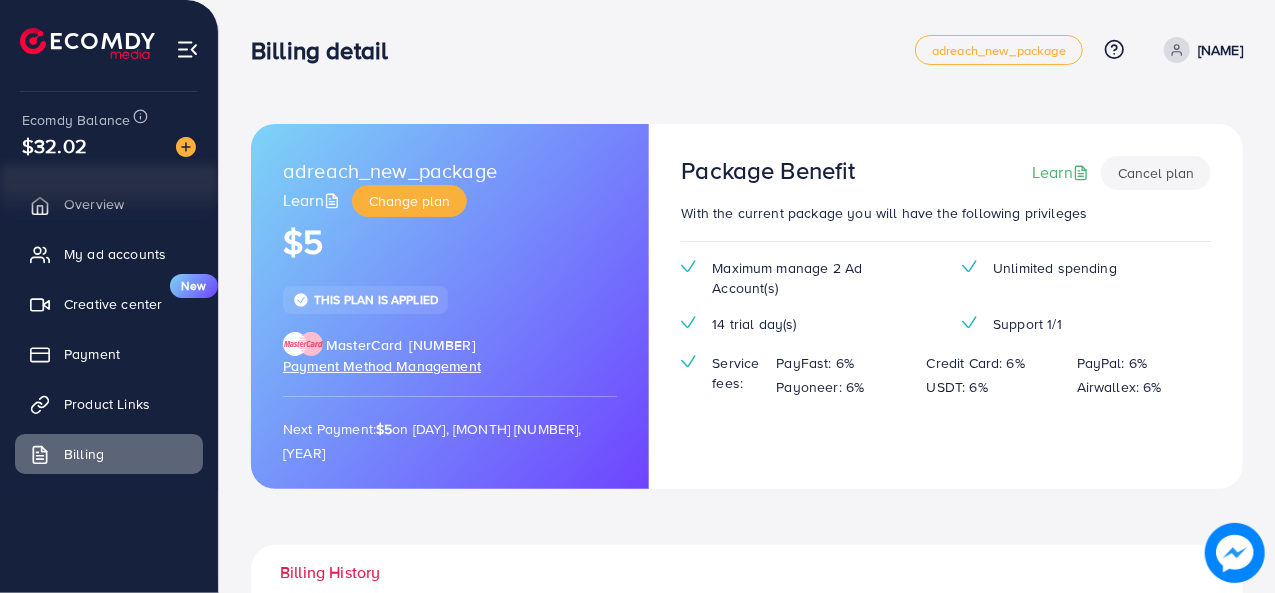 drag, startPoint x: 376, startPoint y: 424, endPoint x: 719, endPoint y: 425, distance: 343.00146 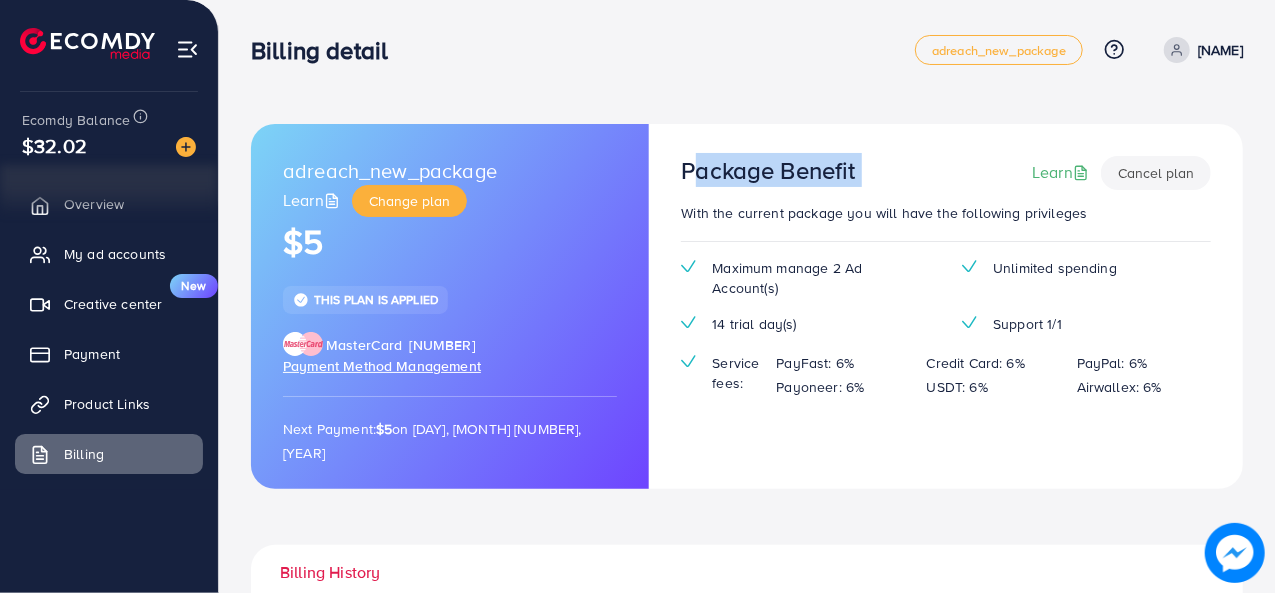 drag, startPoint x: 672, startPoint y: 150, endPoint x: 866, endPoint y: 165, distance: 194.57903 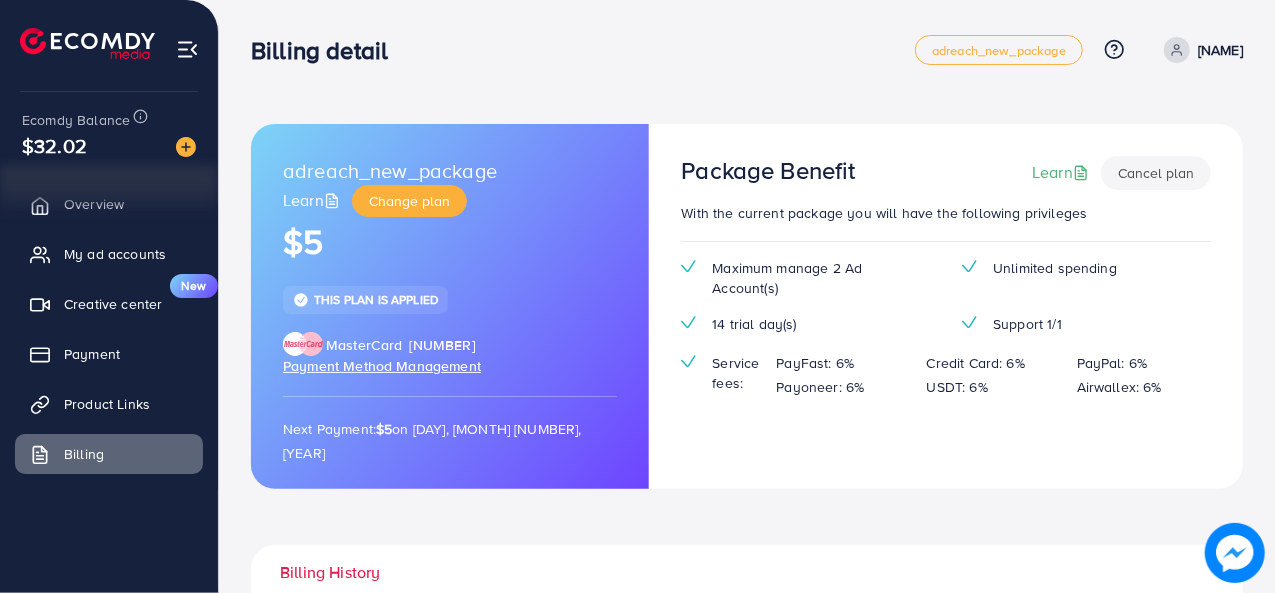 click on "Package Benefit   Learn   Cancel plan" at bounding box center (946, 178) 